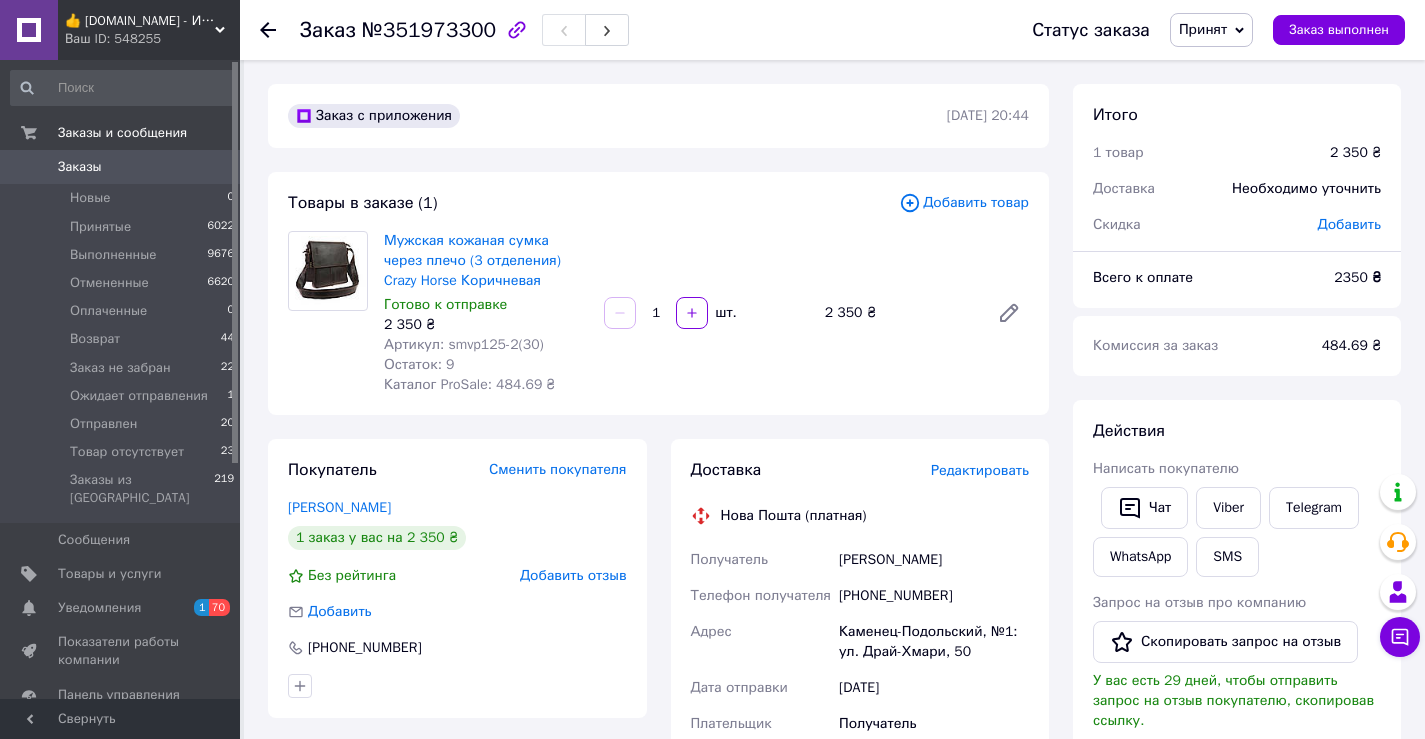 scroll, scrollTop: 0, scrollLeft: 0, axis: both 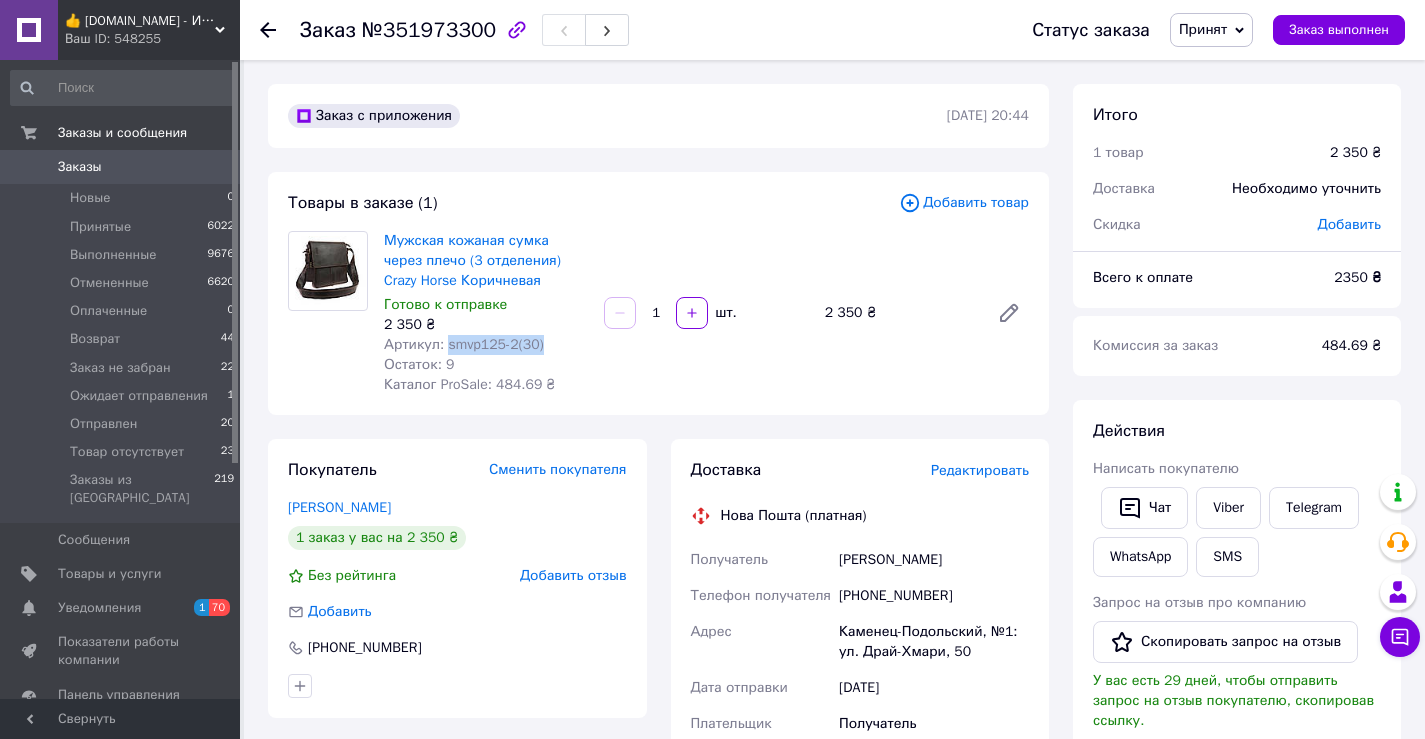 click on "Принят" at bounding box center [1203, 29] 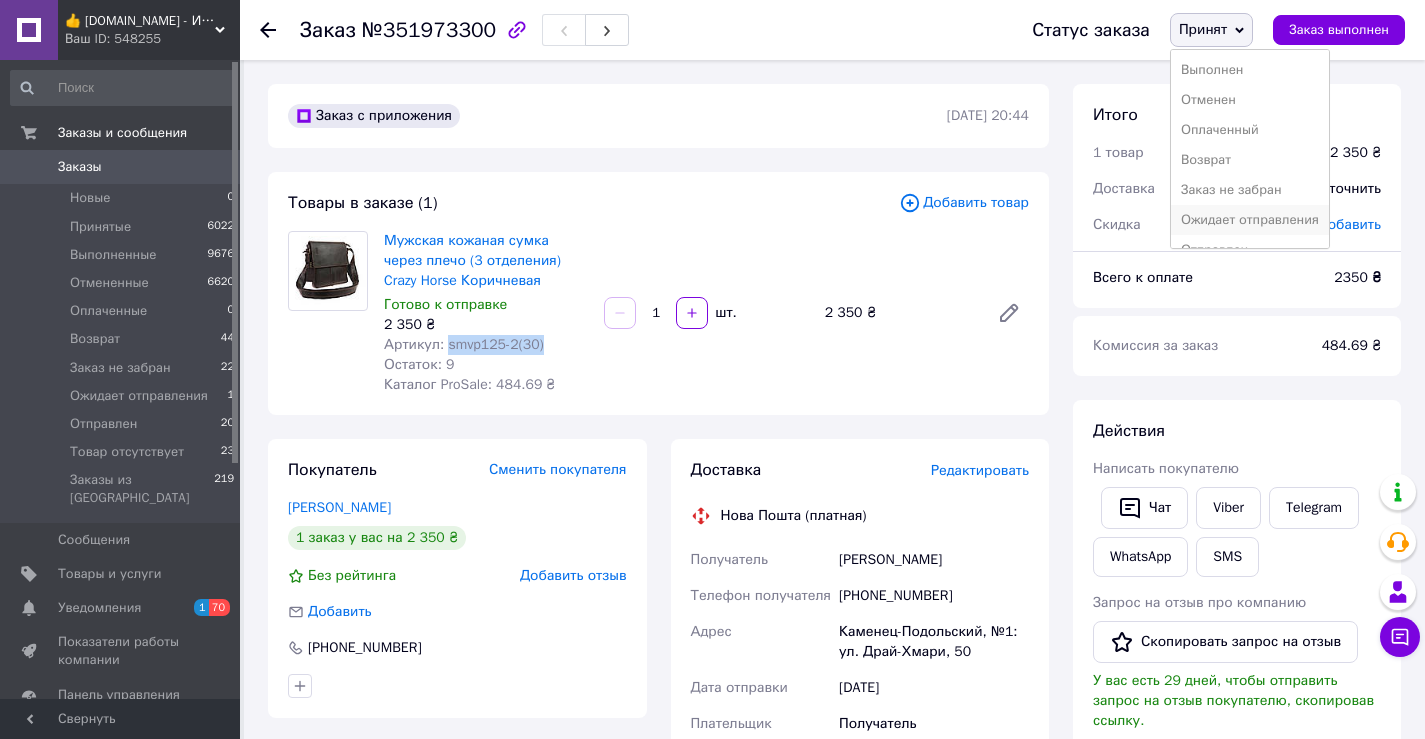 click on "Ожидает отправления" at bounding box center (1250, 220) 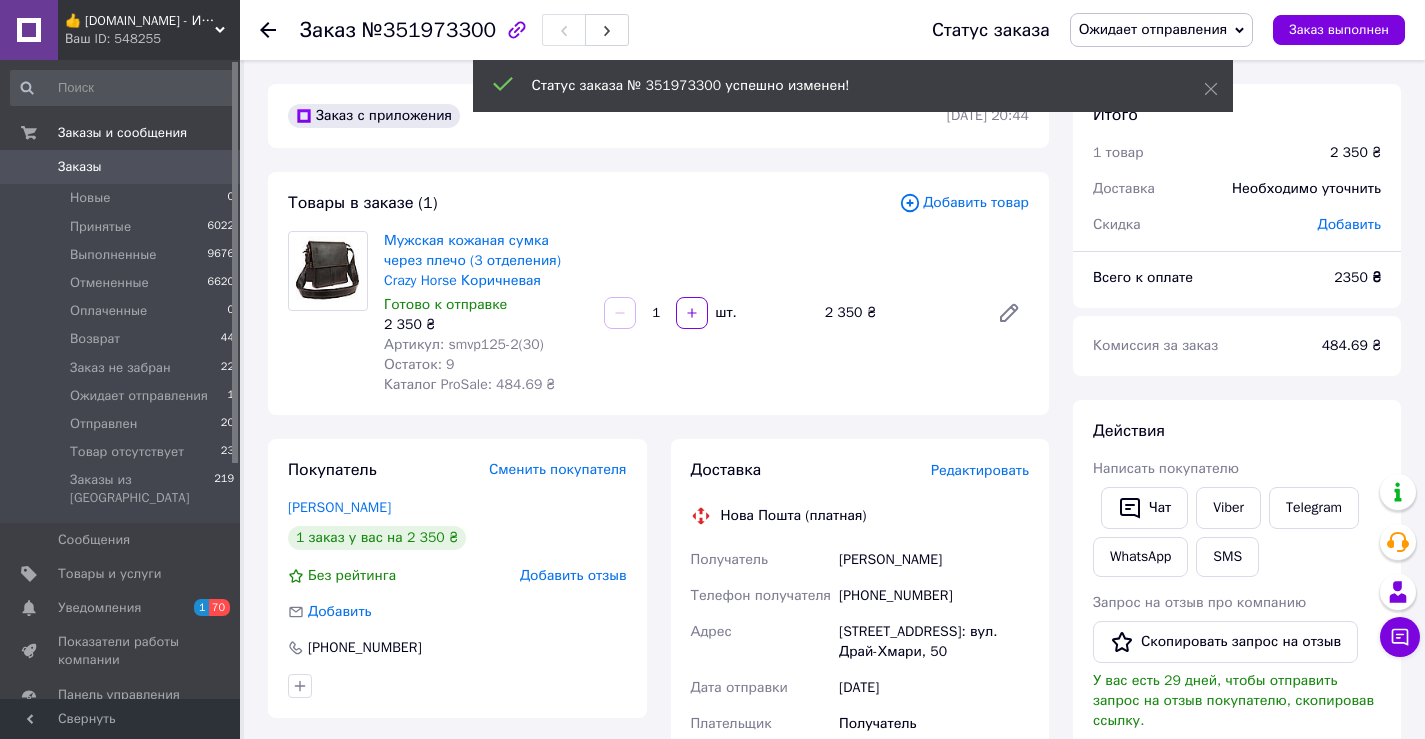 click on "[PERSON_NAME]" at bounding box center [934, 560] 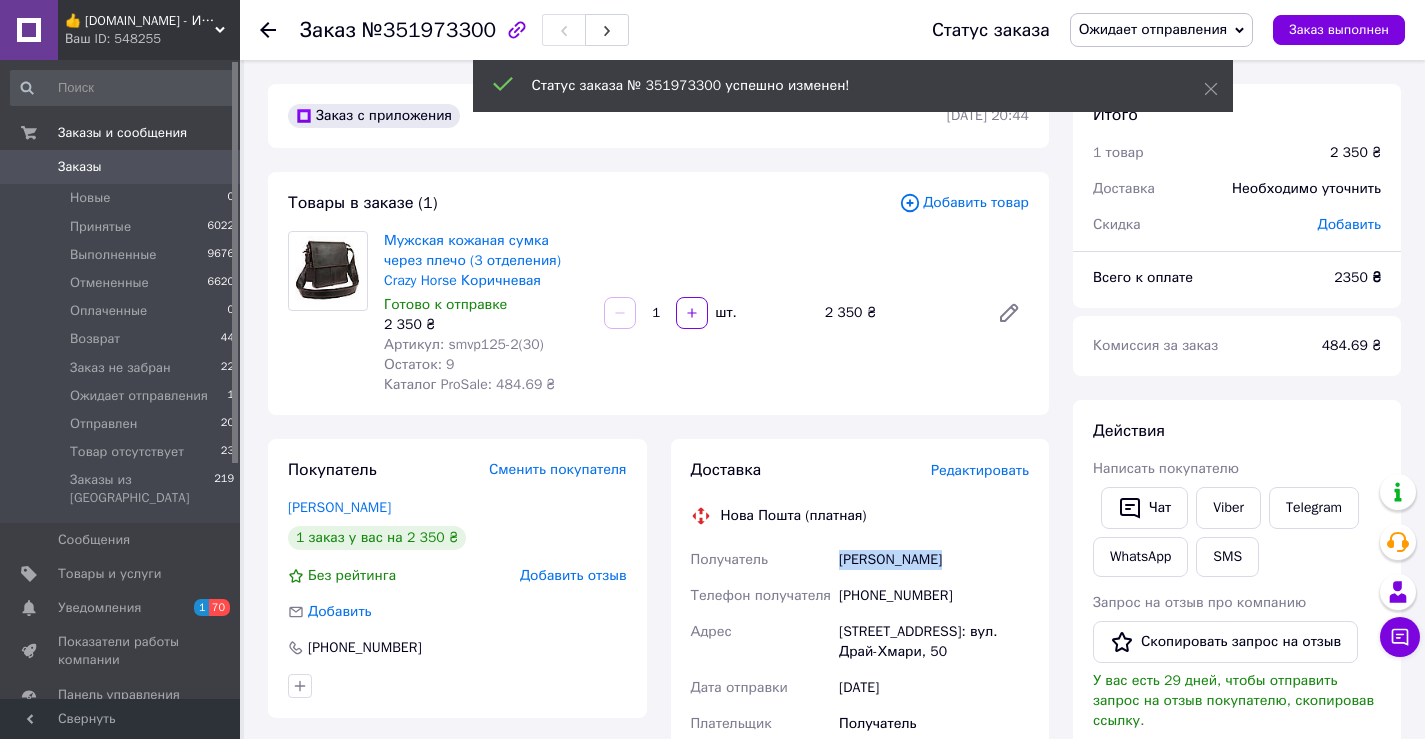 click on "[PERSON_NAME]" at bounding box center (934, 560) 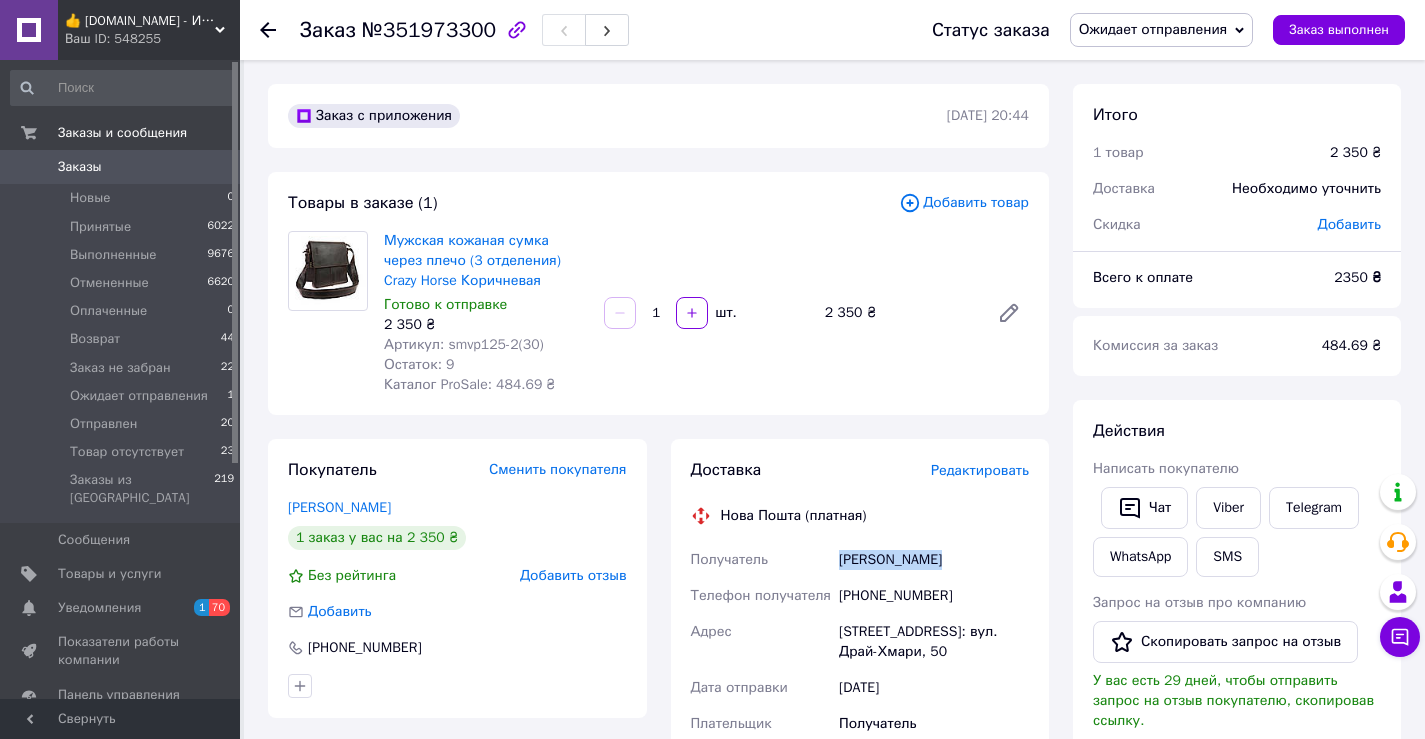 copy on "[PERSON_NAME]" 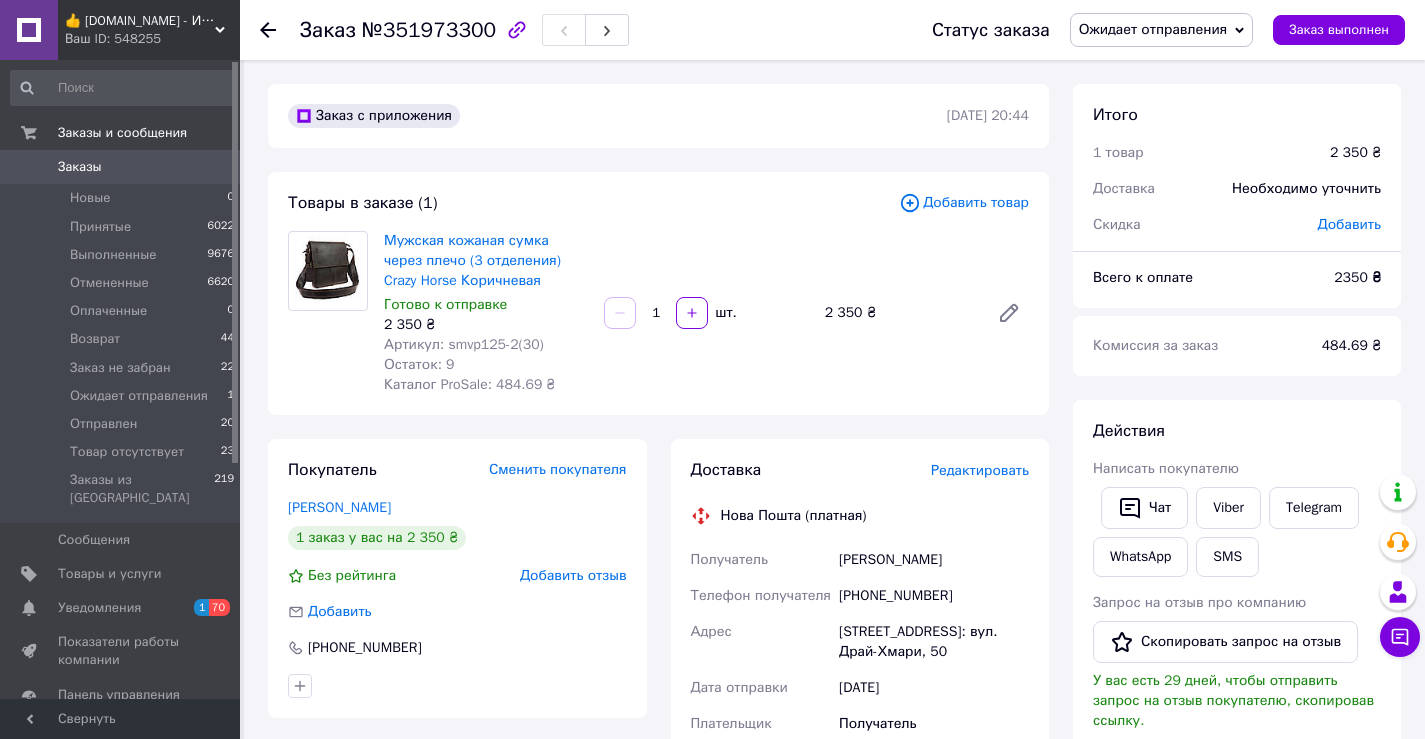 click on "[PHONE_NUMBER]" at bounding box center [934, 596] 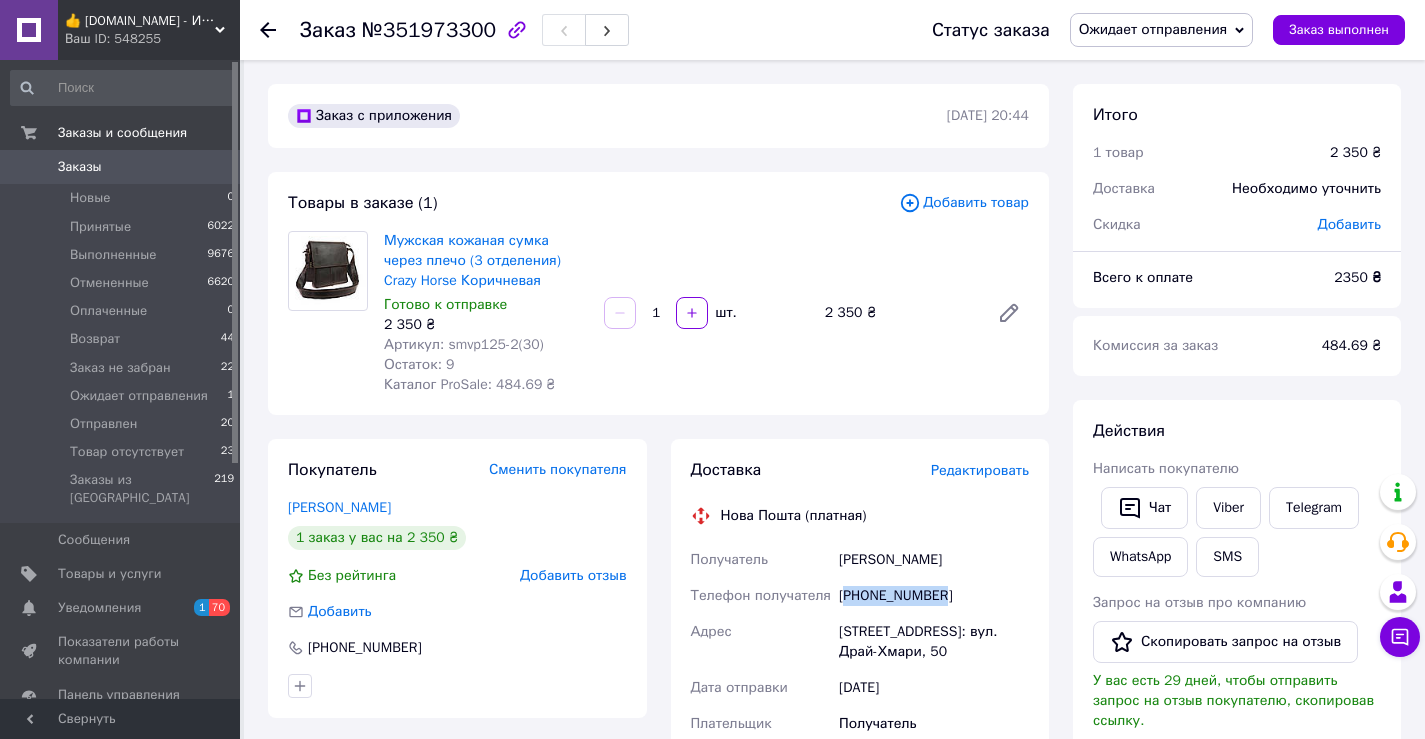 click on "[PHONE_NUMBER]" at bounding box center [934, 596] 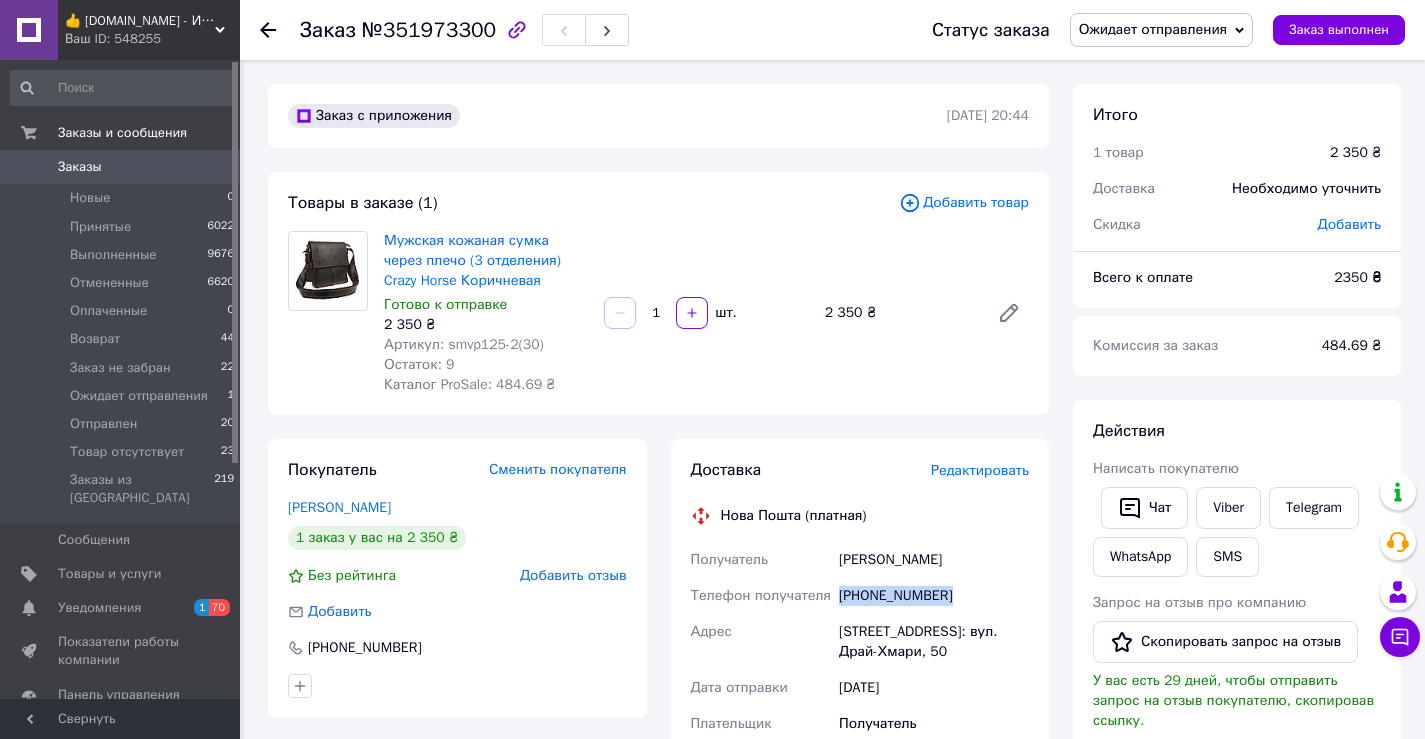 copy on "[PHONE_NUMBER]" 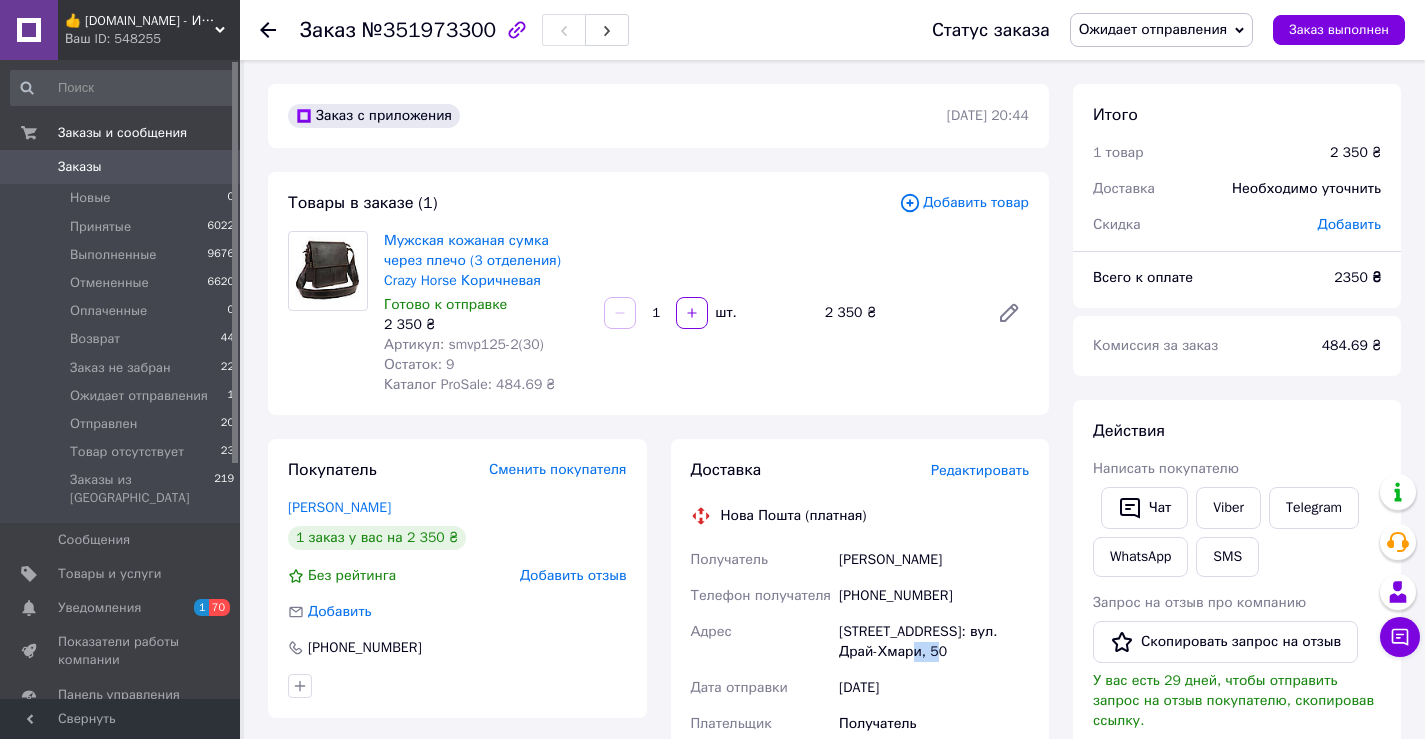 click on "[STREET_ADDRESS]: вул. Драй-Хмари, 50" at bounding box center [934, 642] 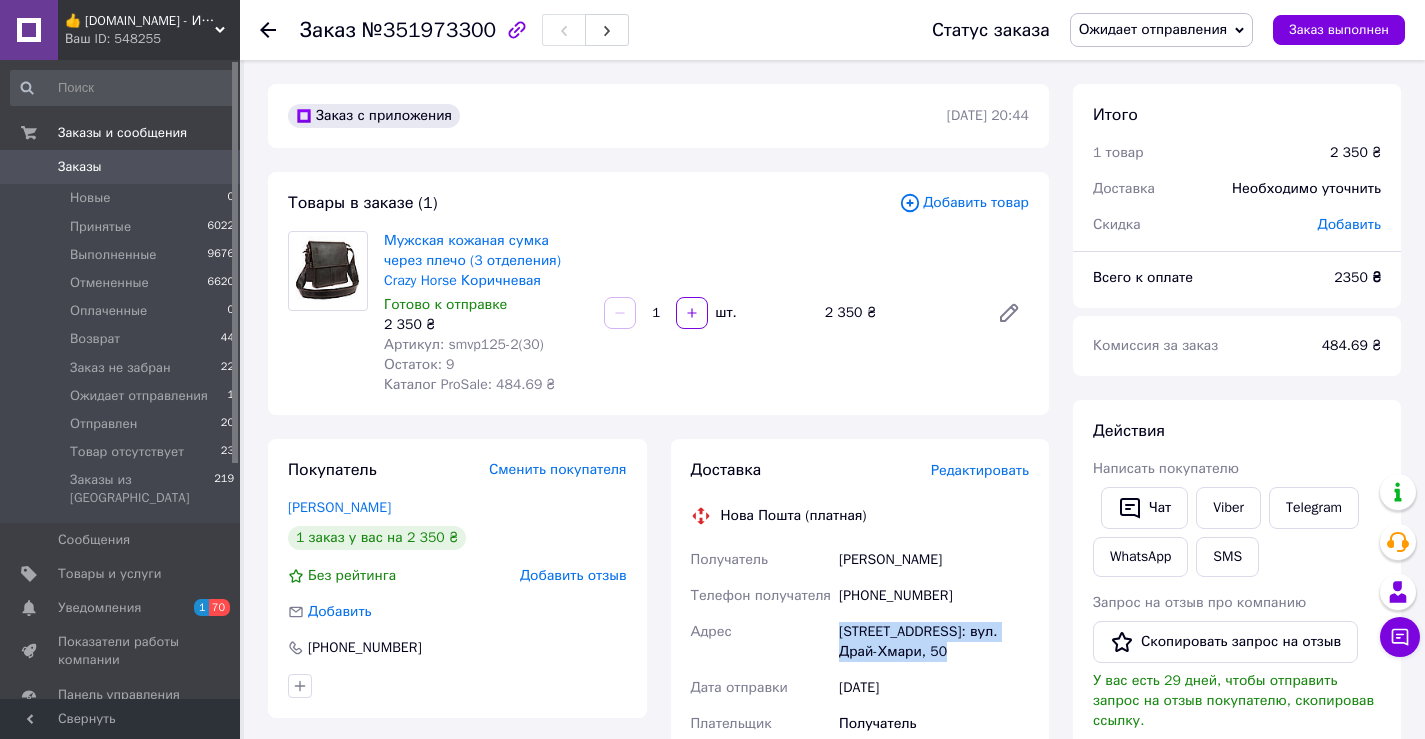 click on "[STREET_ADDRESS]: вул. Драй-Хмари, 50" at bounding box center (934, 642) 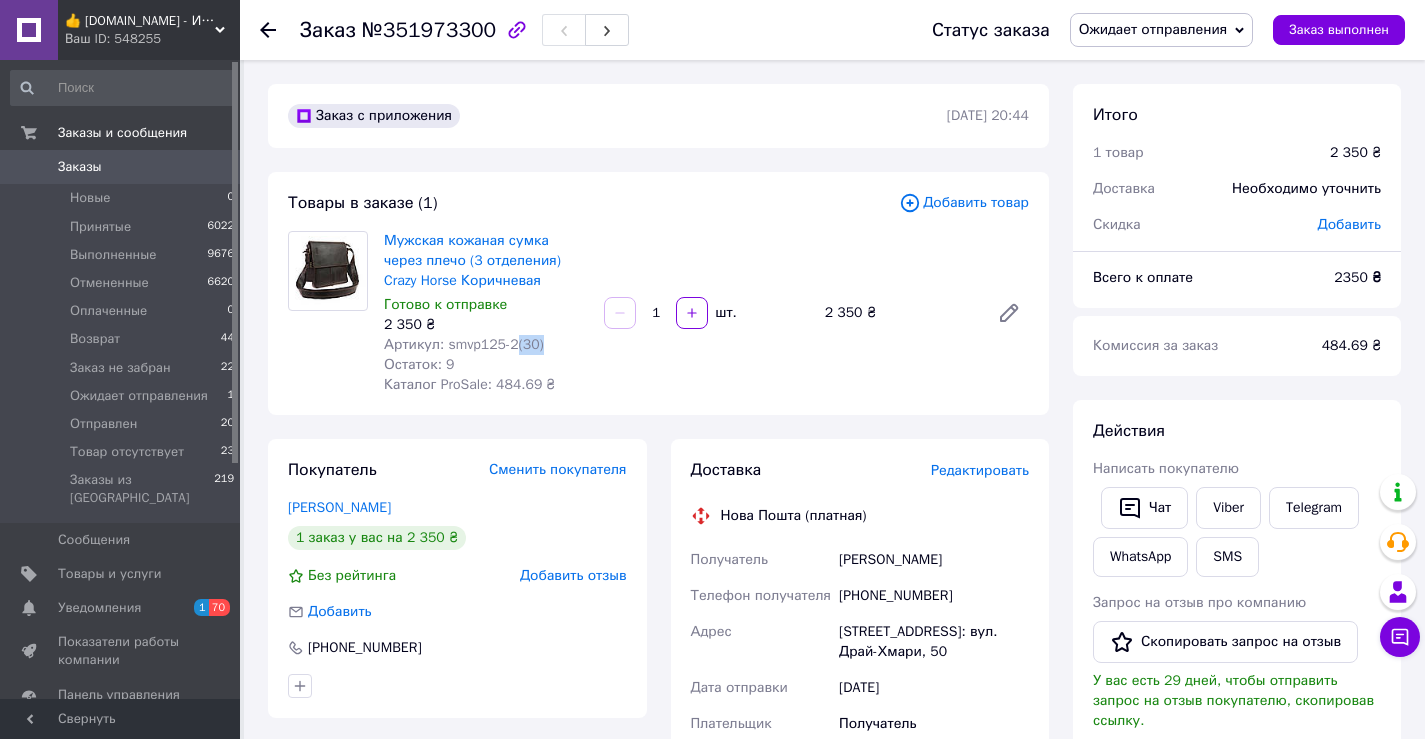 drag, startPoint x: 545, startPoint y: 345, endPoint x: 513, endPoint y: 343, distance: 32.06244 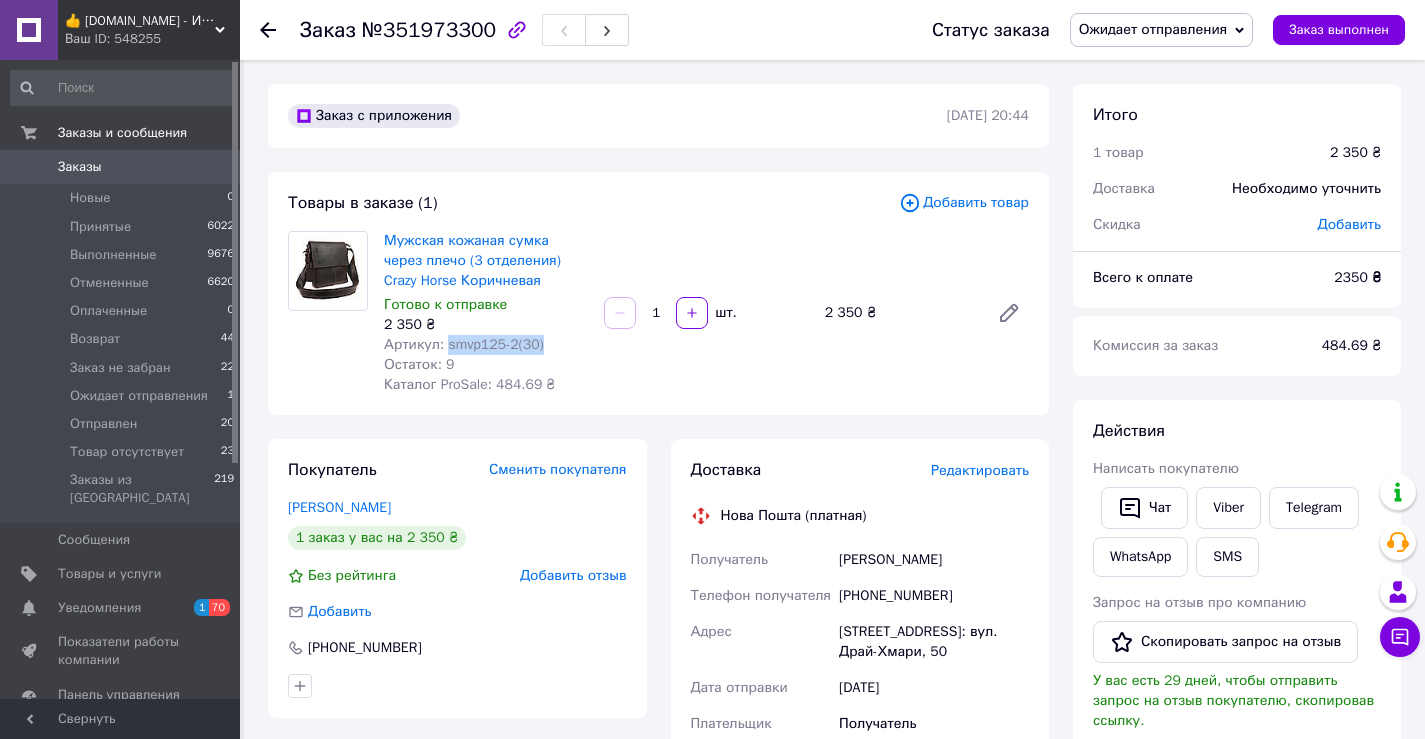 drag, startPoint x: 523, startPoint y: 346, endPoint x: 618, endPoint y: 501, distance: 181.79659 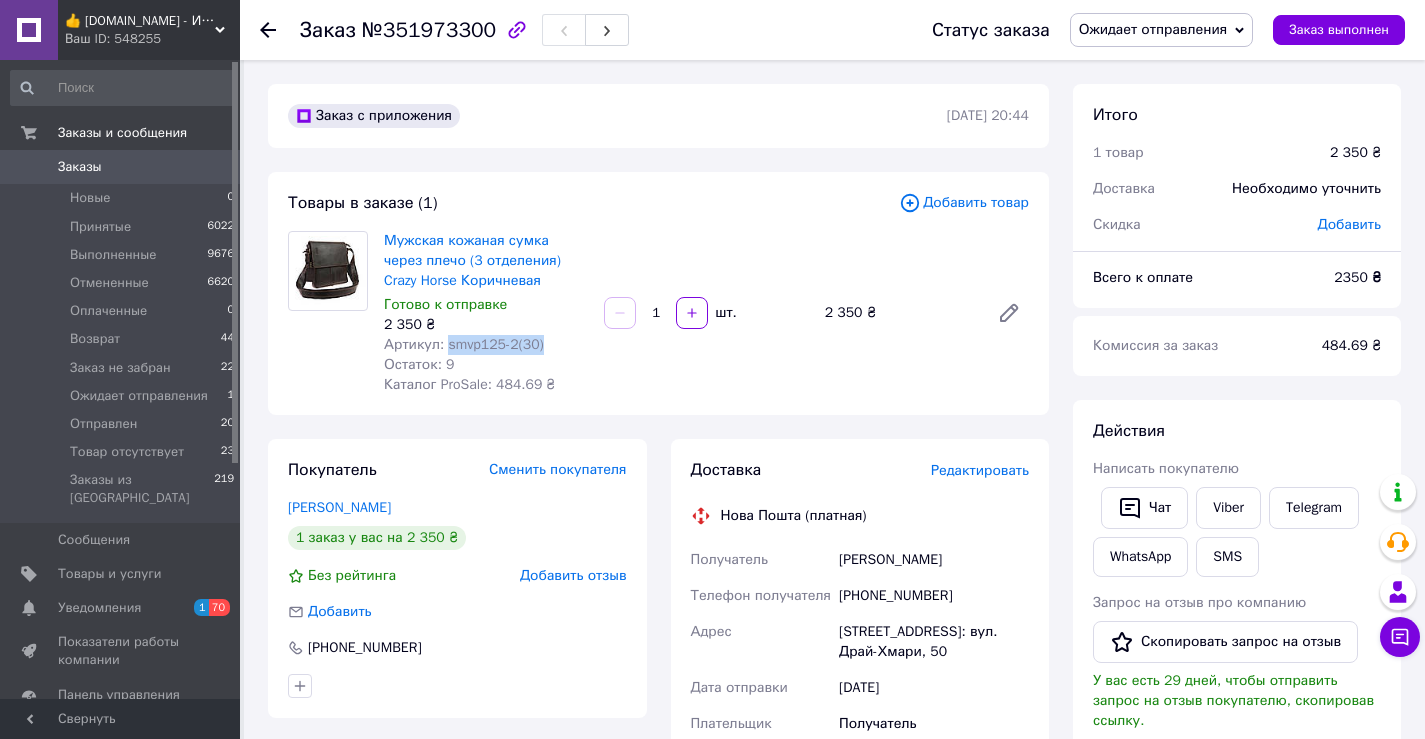 click on "484.69 ₴" at bounding box center [1351, 345] 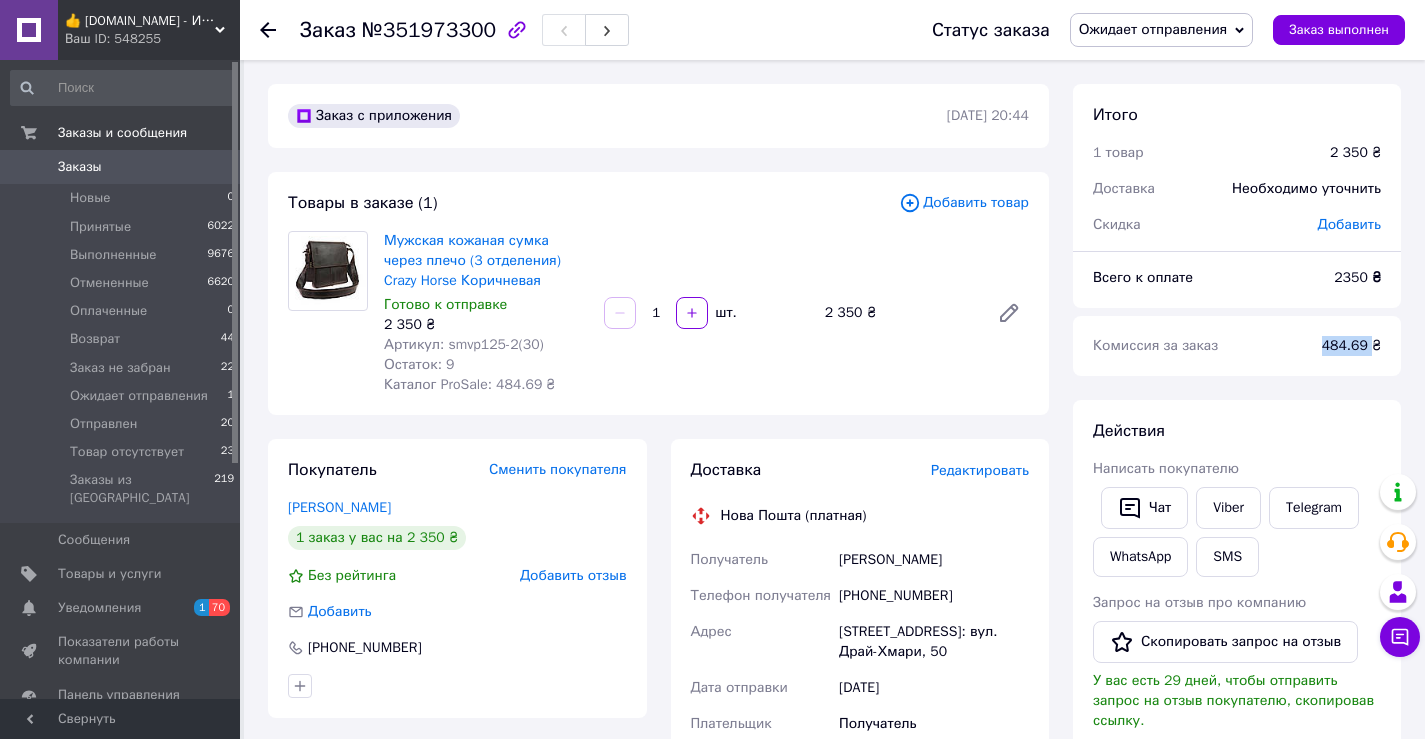 click on "484.69 ₴" at bounding box center [1351, 345] 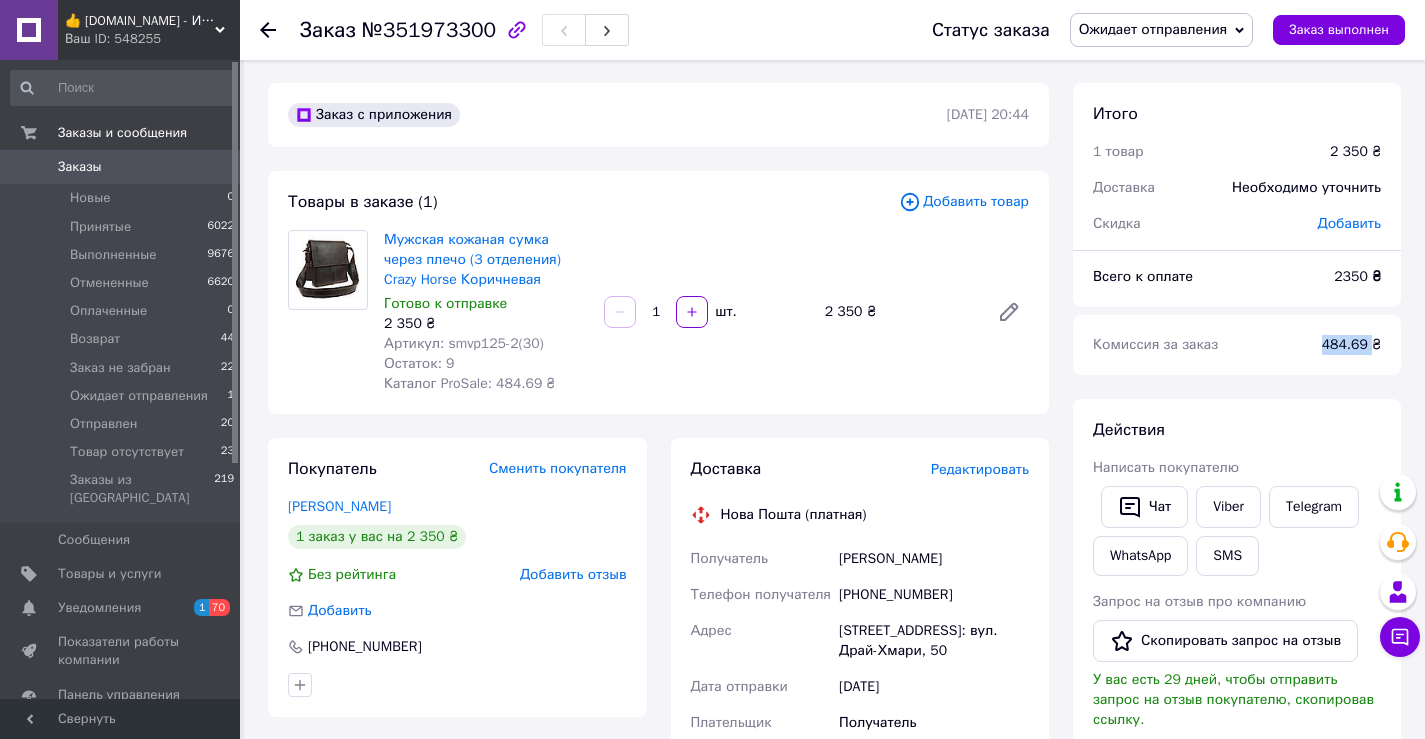 scroll, scrollTop: 0, scrollLeft: 0, axis: both 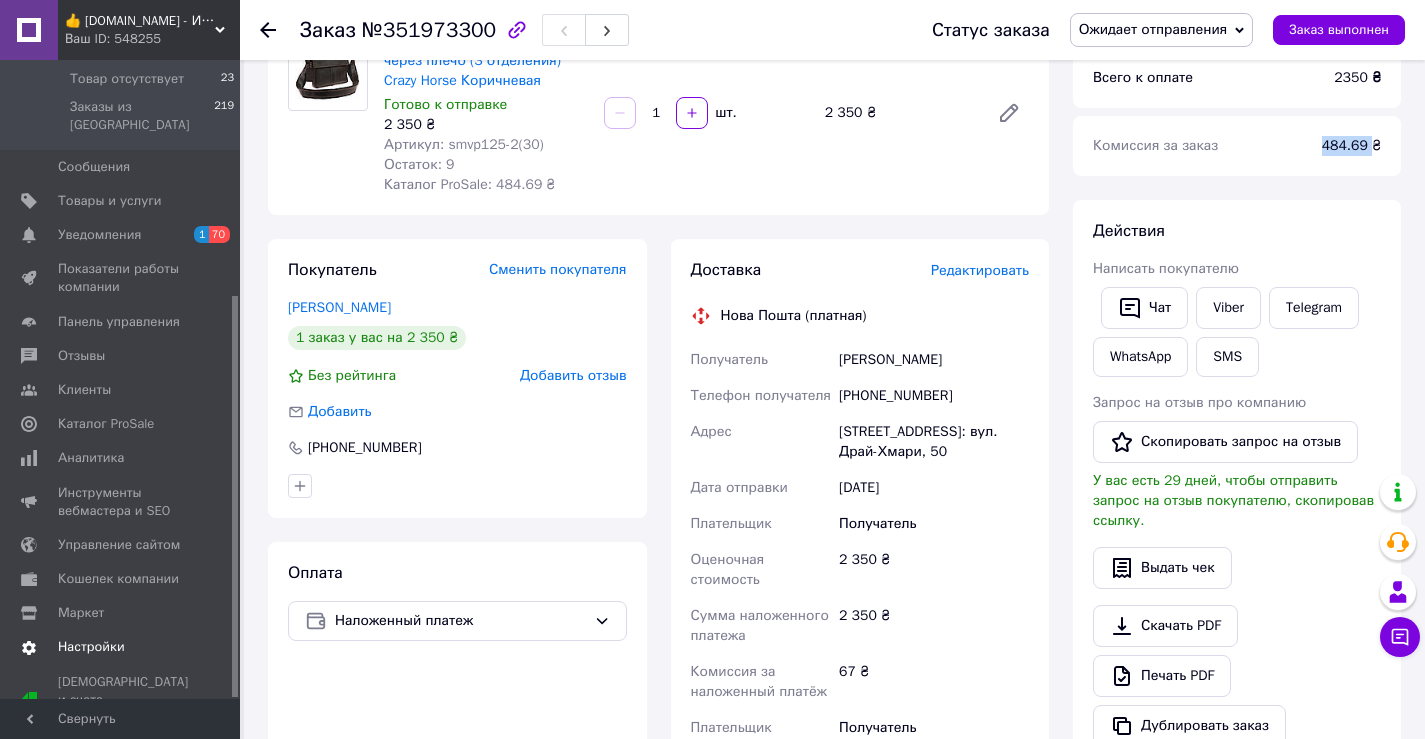 click on "Настройки" at bounding box center (91, 647) 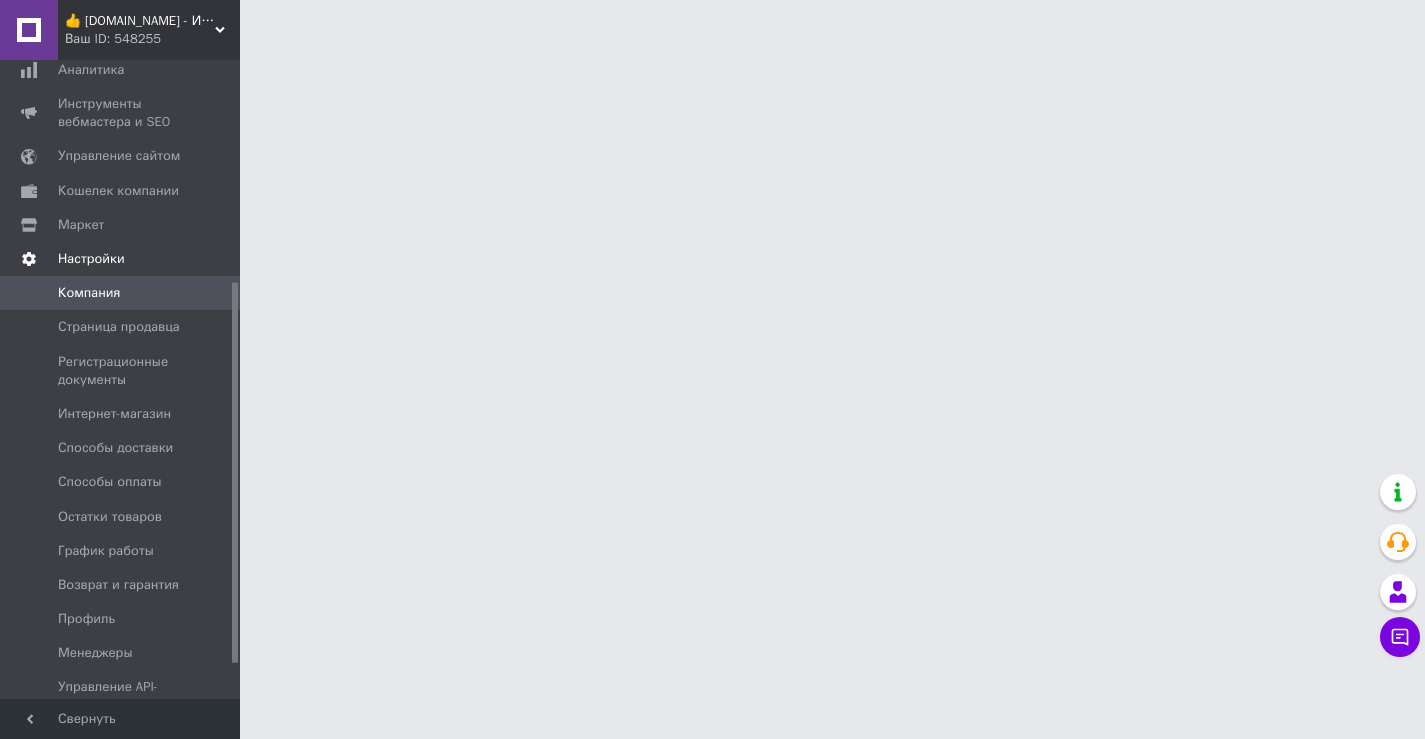 scroll, scrollTop: 0, scrollLeft: 0, axis: both 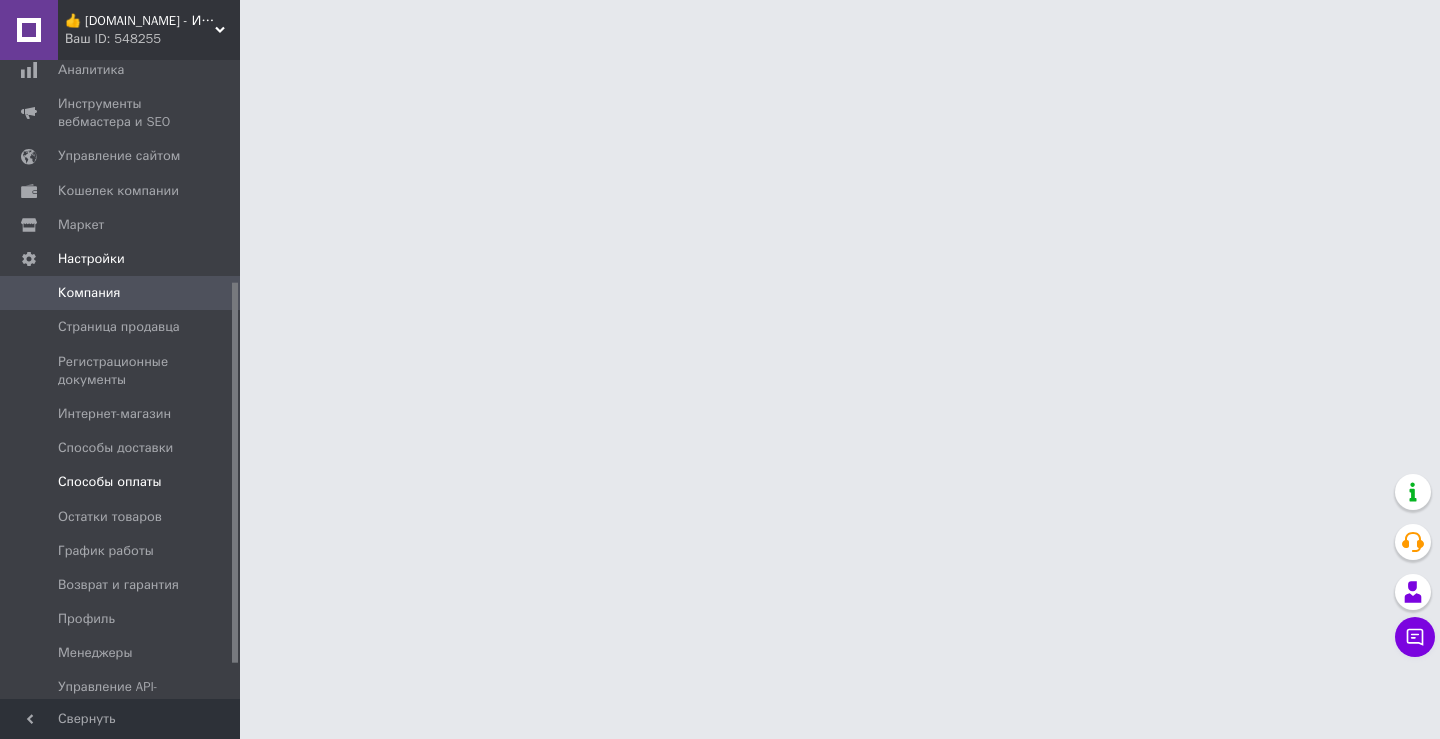 click on "Способы оплаты" at bounding box center [110, 482] 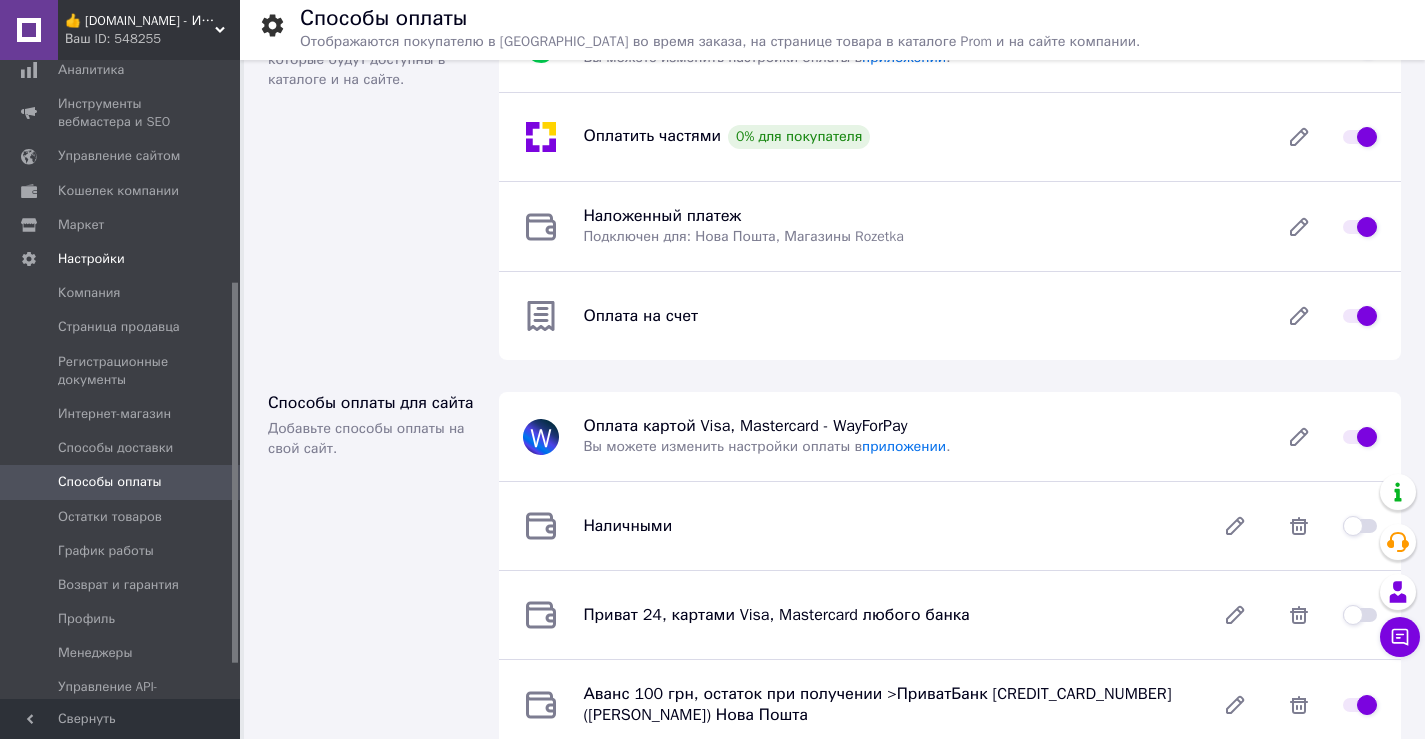 scroll, scrollTop: 0, scrollLeft: 0, axis: both 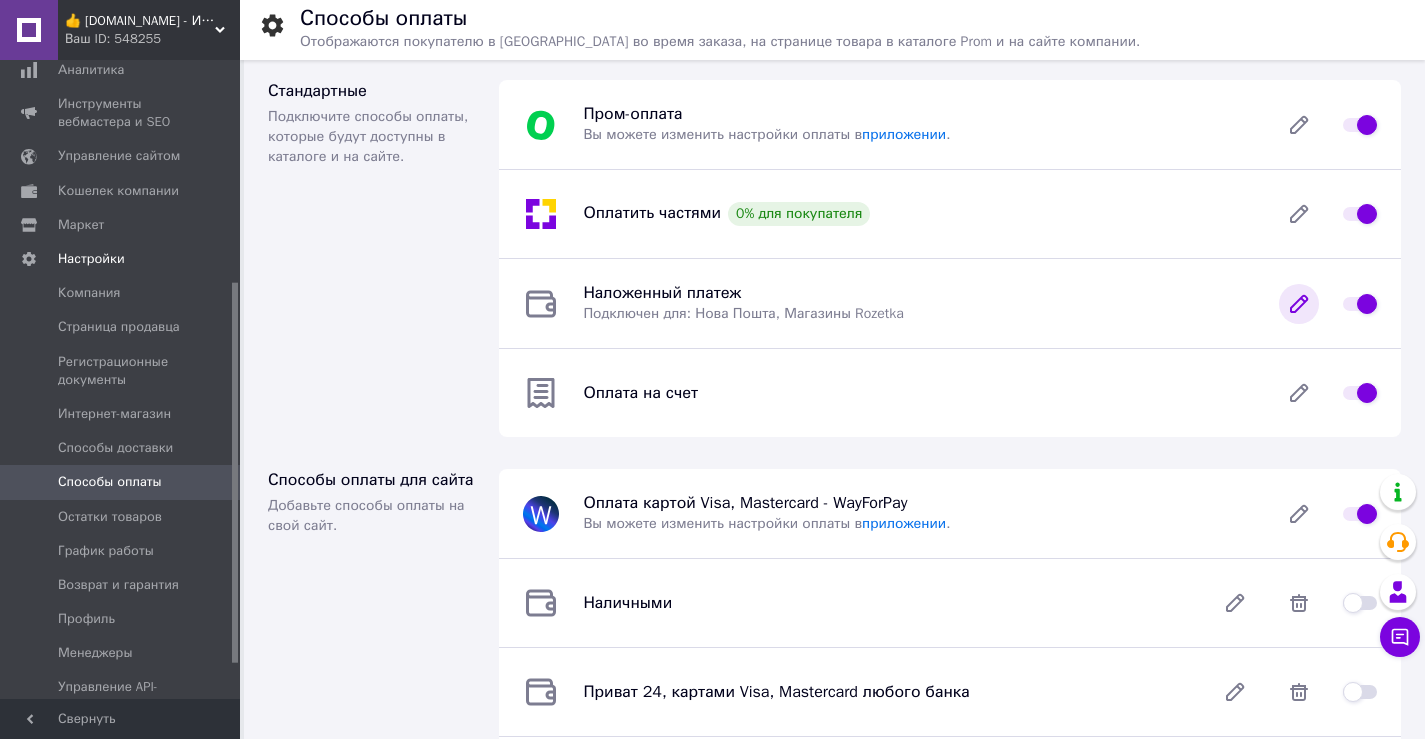 click 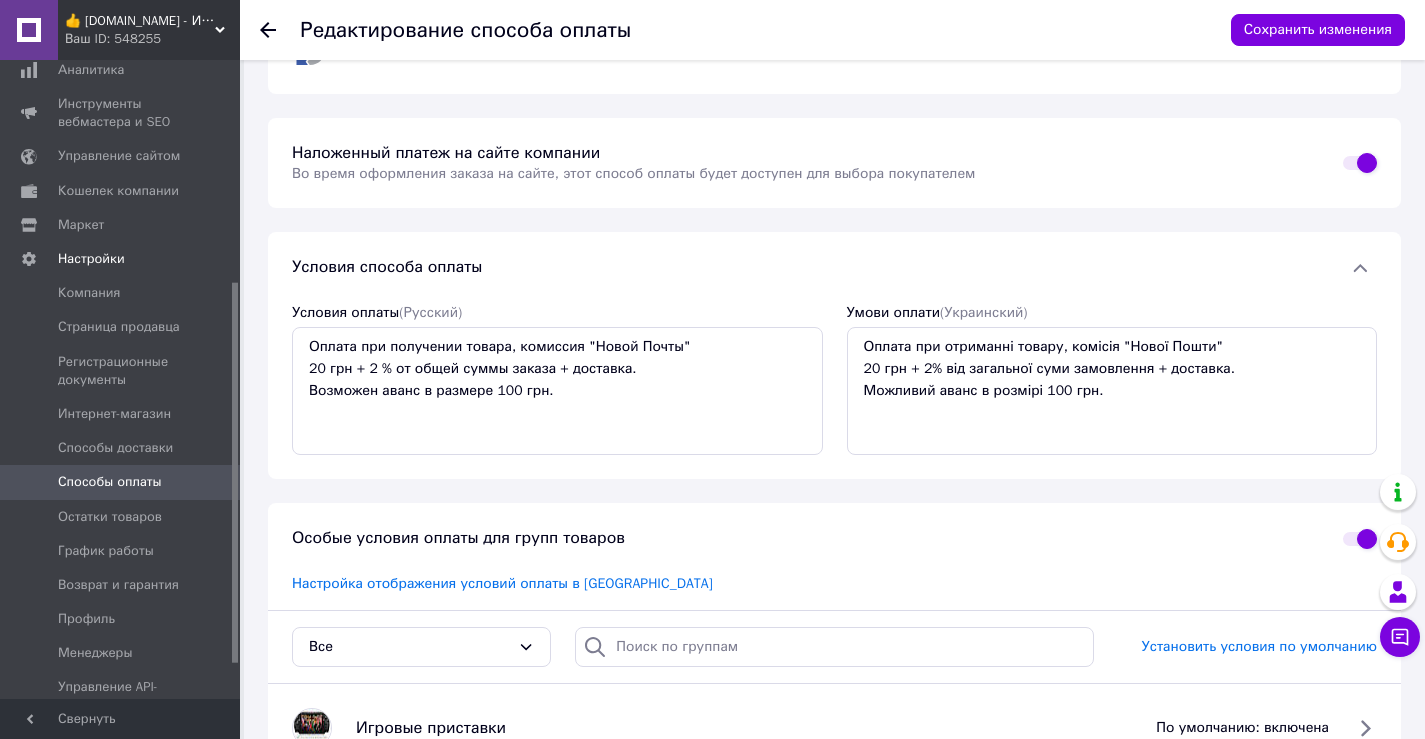 scroll, scrollTop: 4740, scrollLeft: 0, axis: vertical 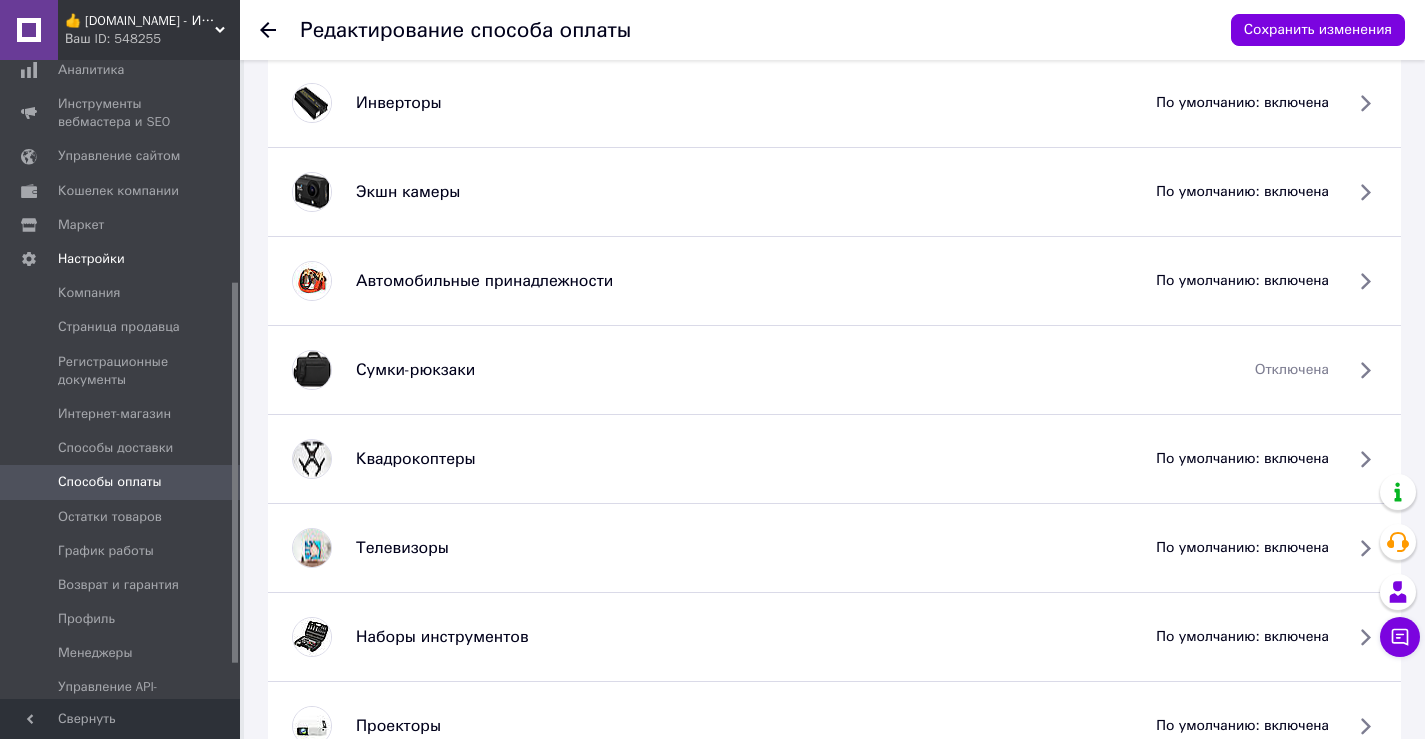 click on "отключена" at bounding box center (1292, 370) 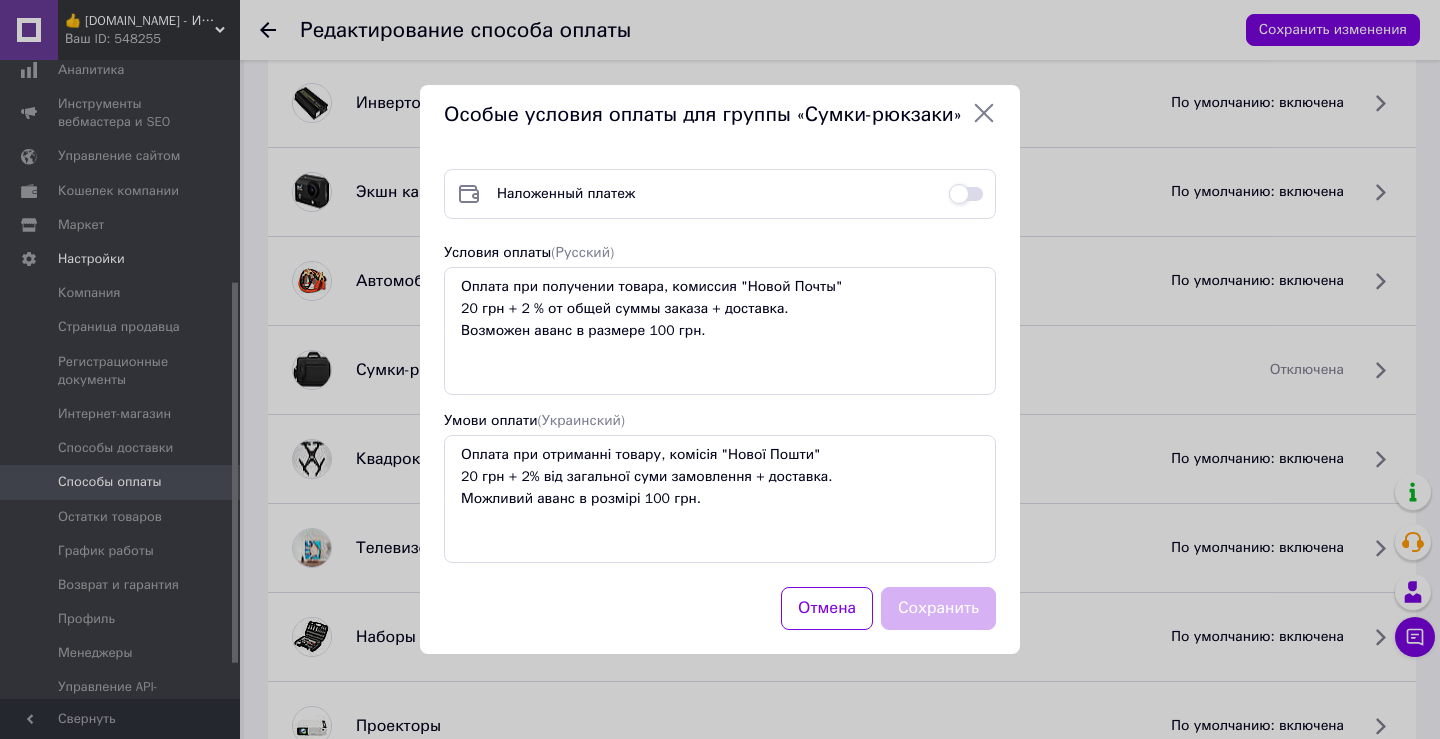 click at bounding box center (966, 194) 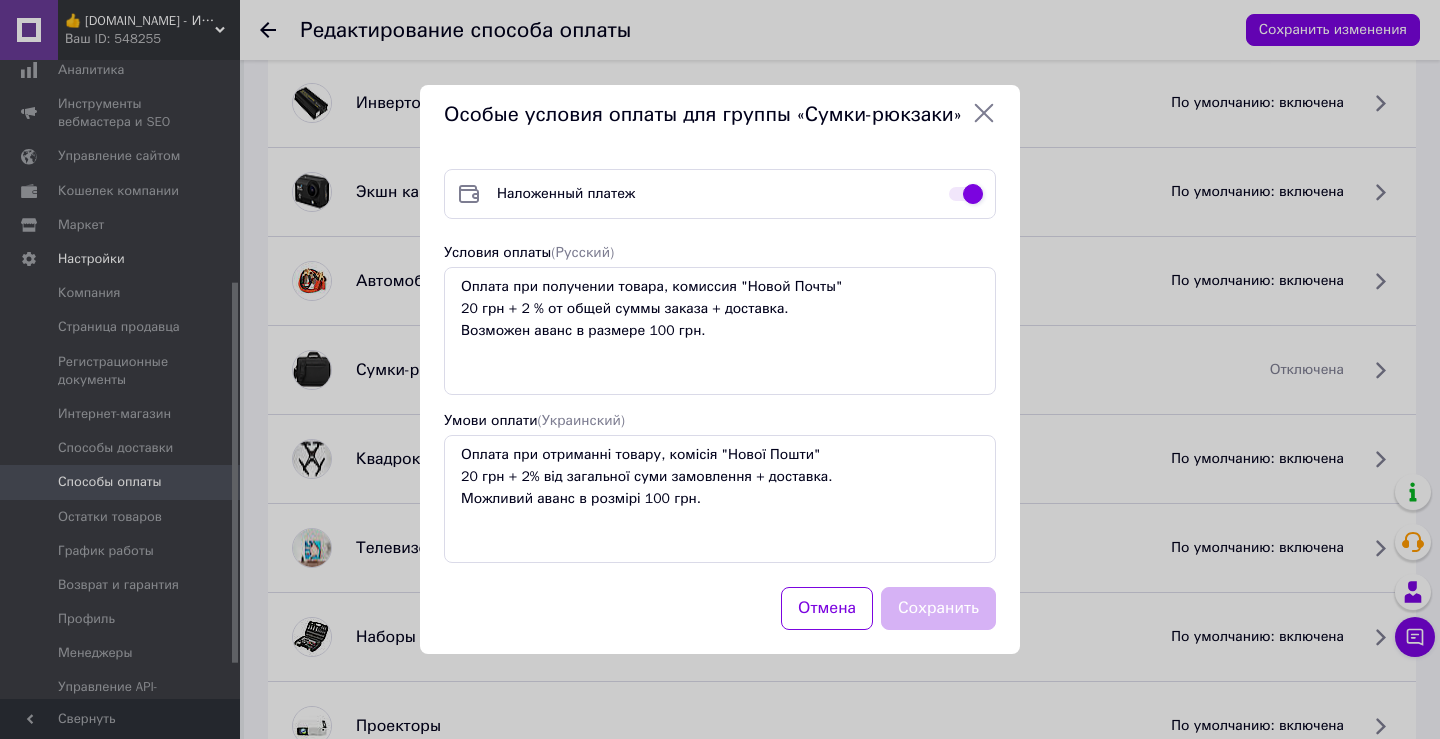 checkbox on "true" 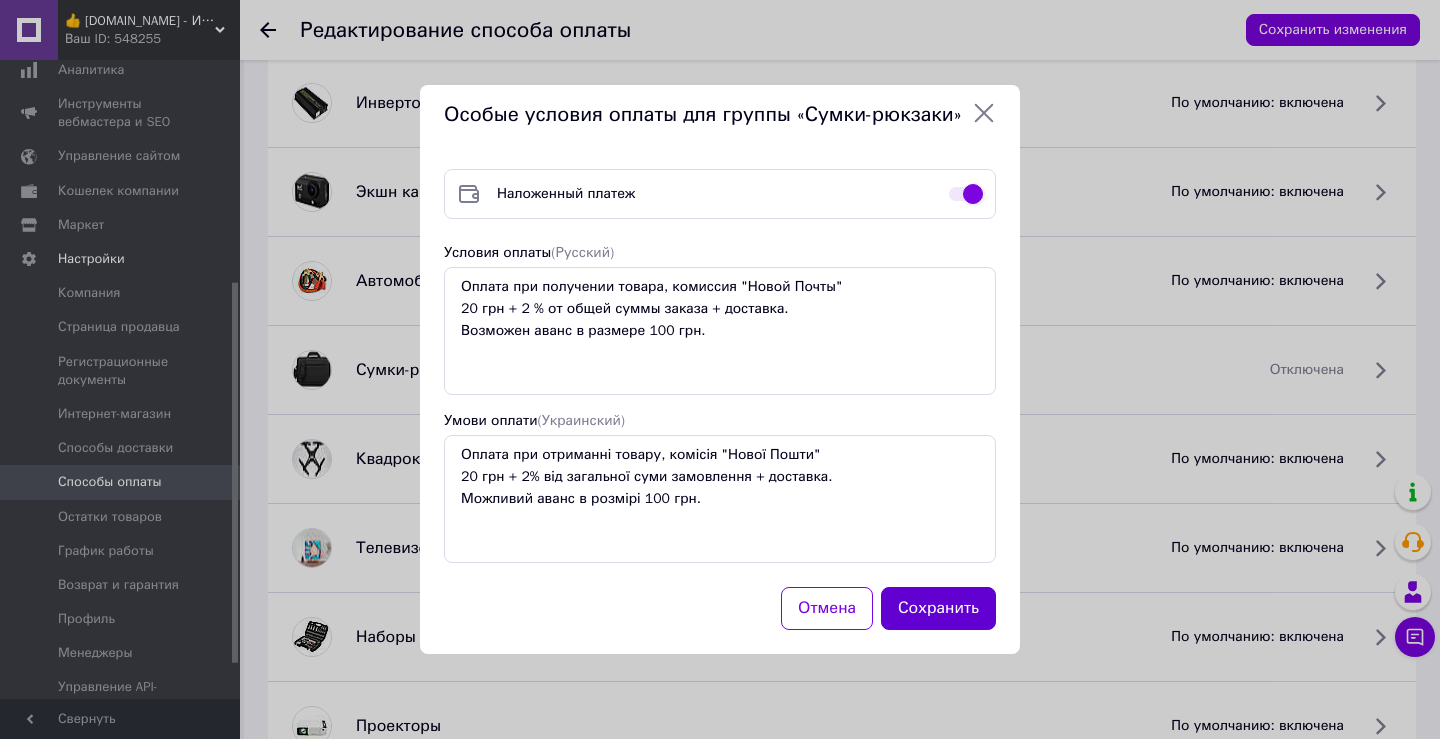 click on "Сохранить" at bounding box center [938, 608] 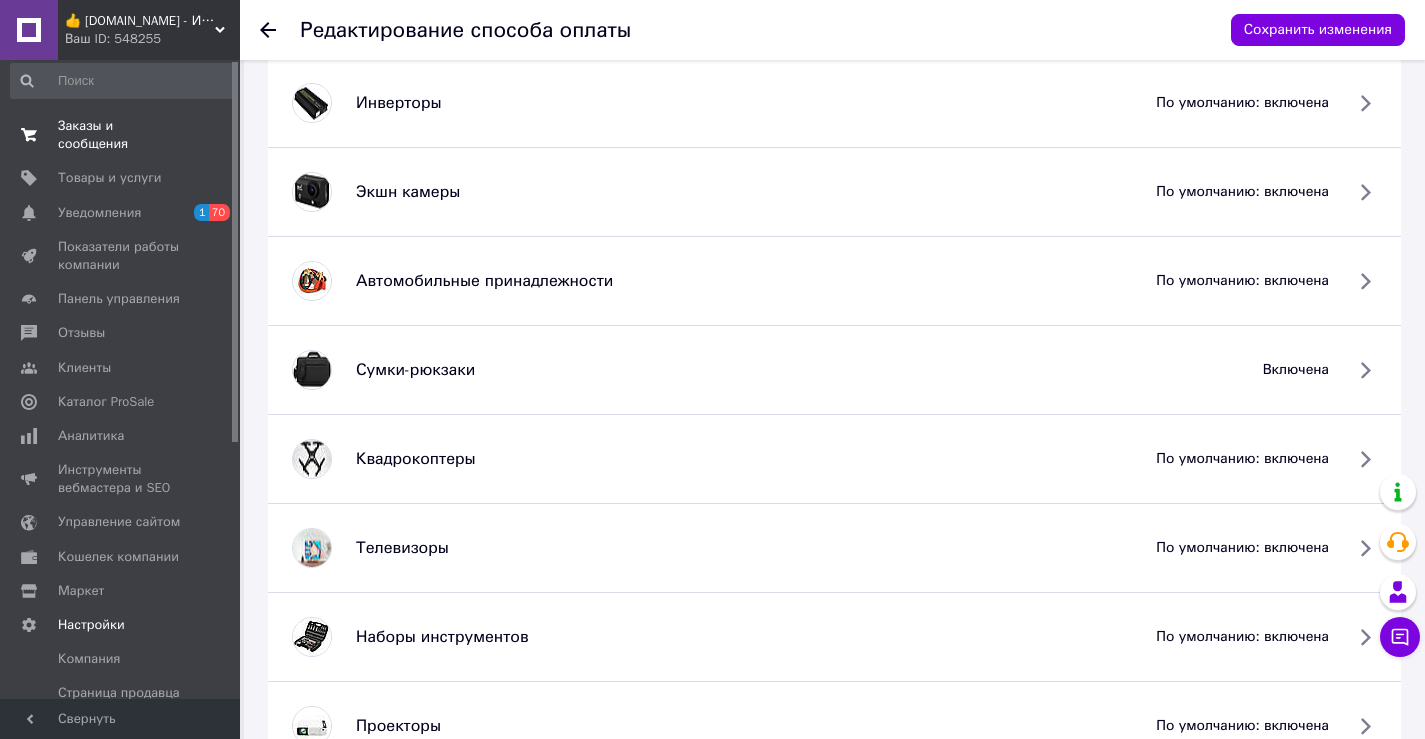 scroll, scrollTop: 0, scrollLeft: 0, axis: both 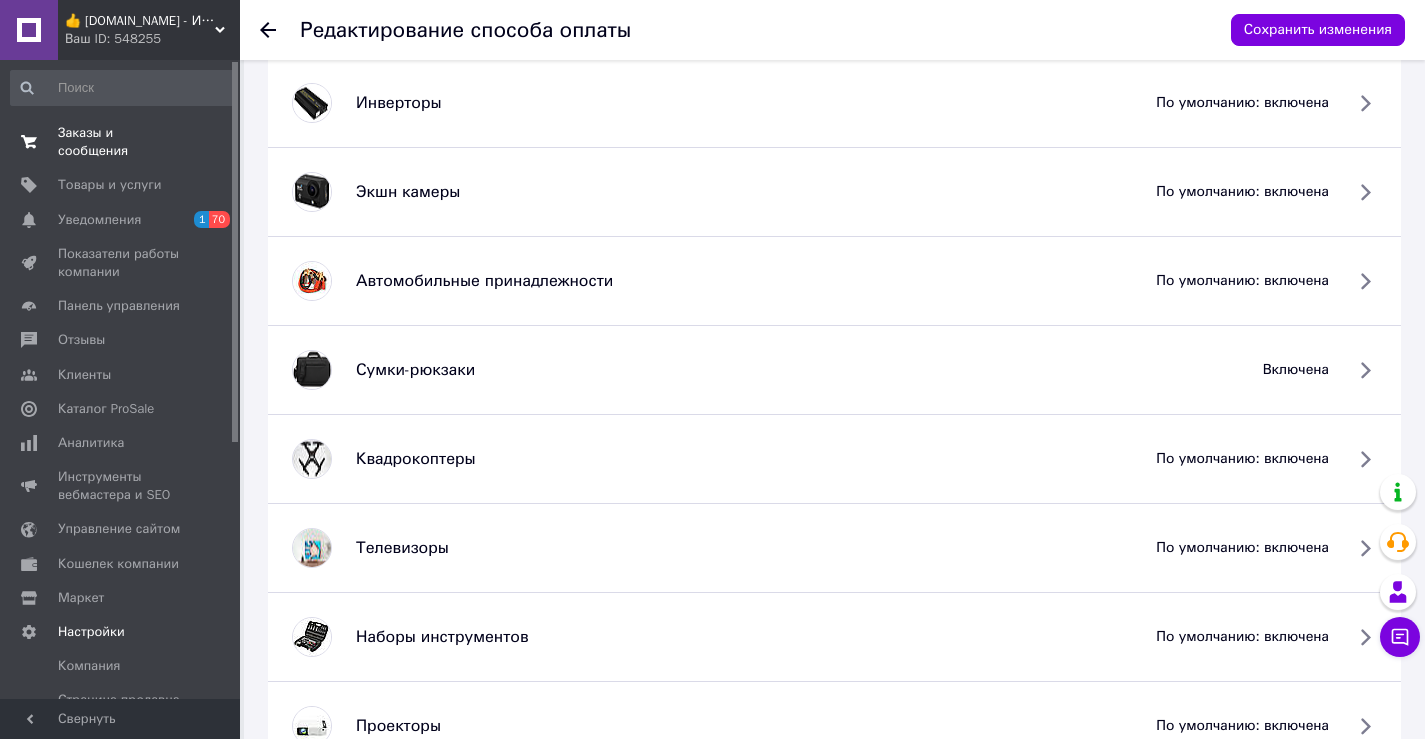 click on "Заказы и сообщения" at bounding box center [121, 142] 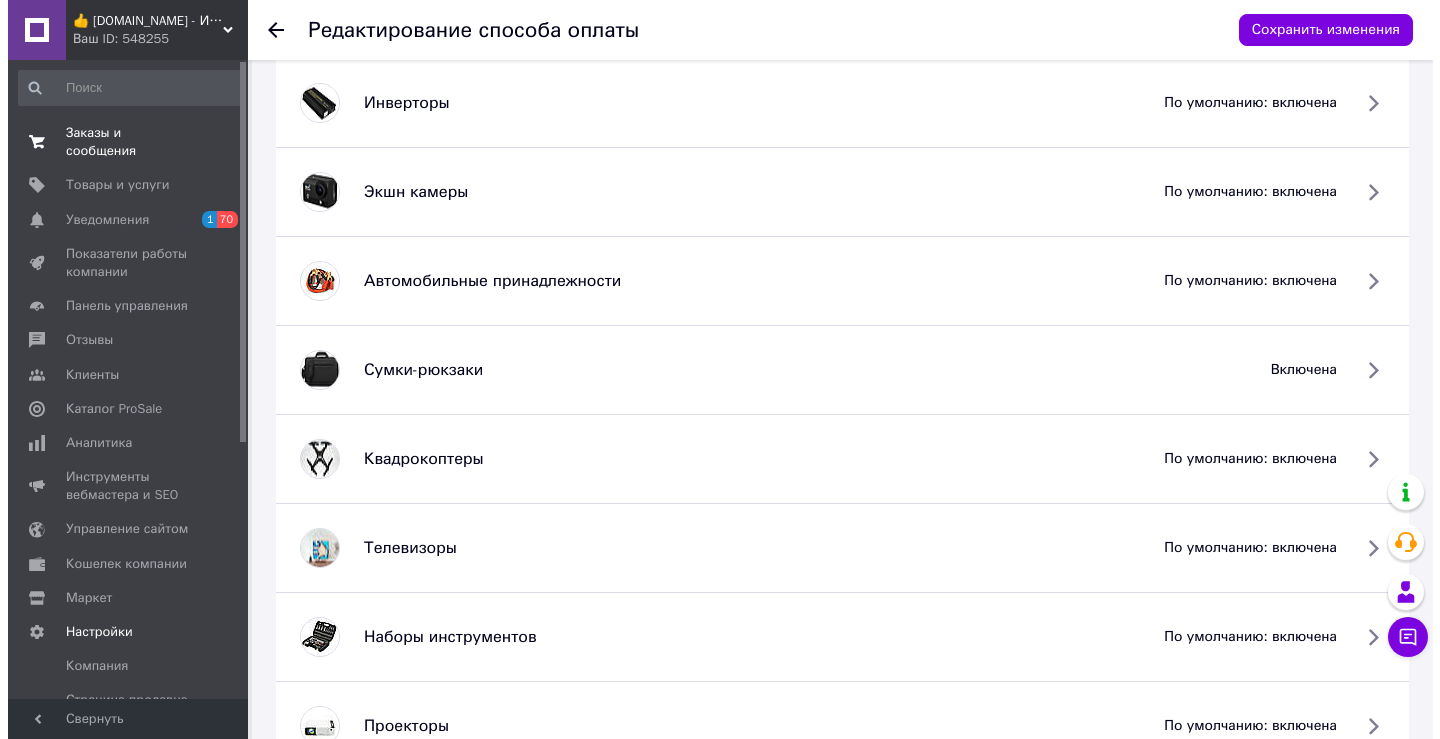 scroll, scrollTop: 0, scrollLeft: 0, axis: both 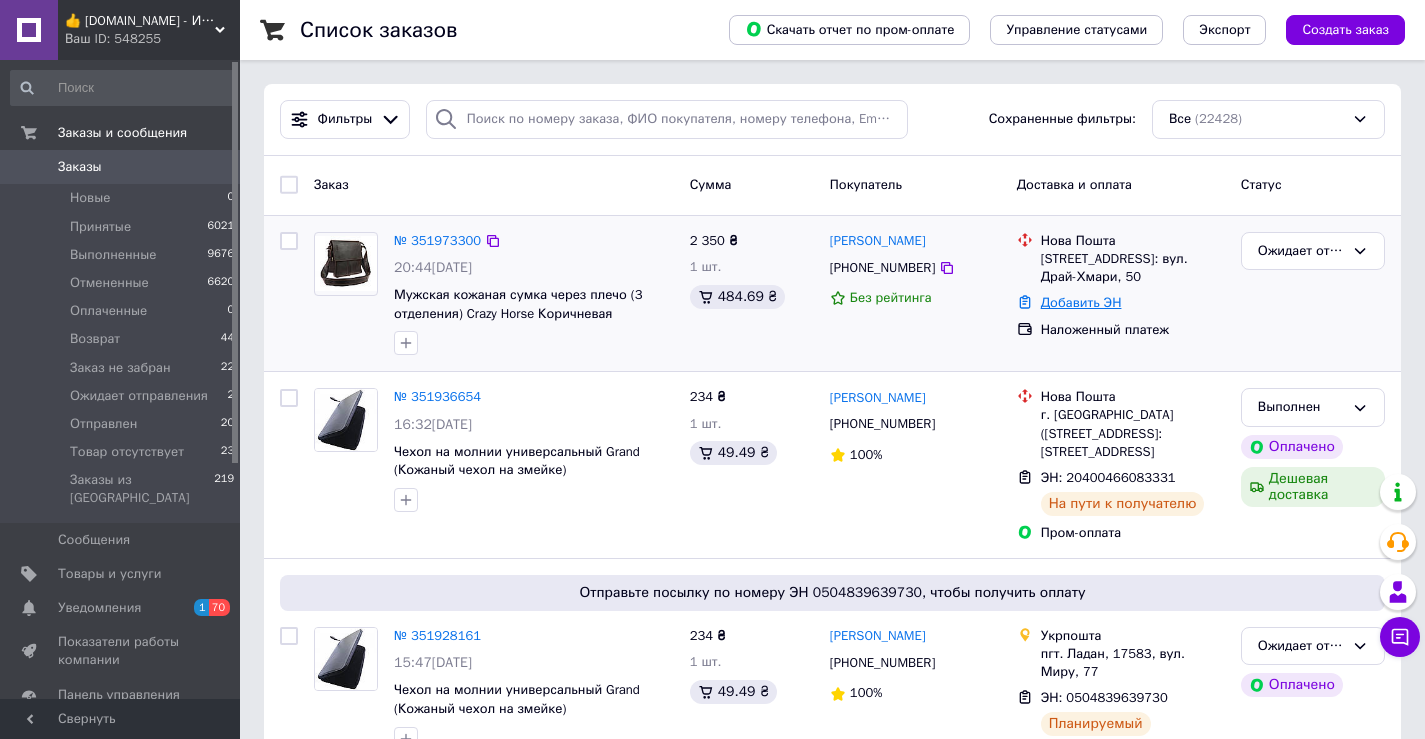 click on "Добавить ЭН" at bounding box center [1081, 302] 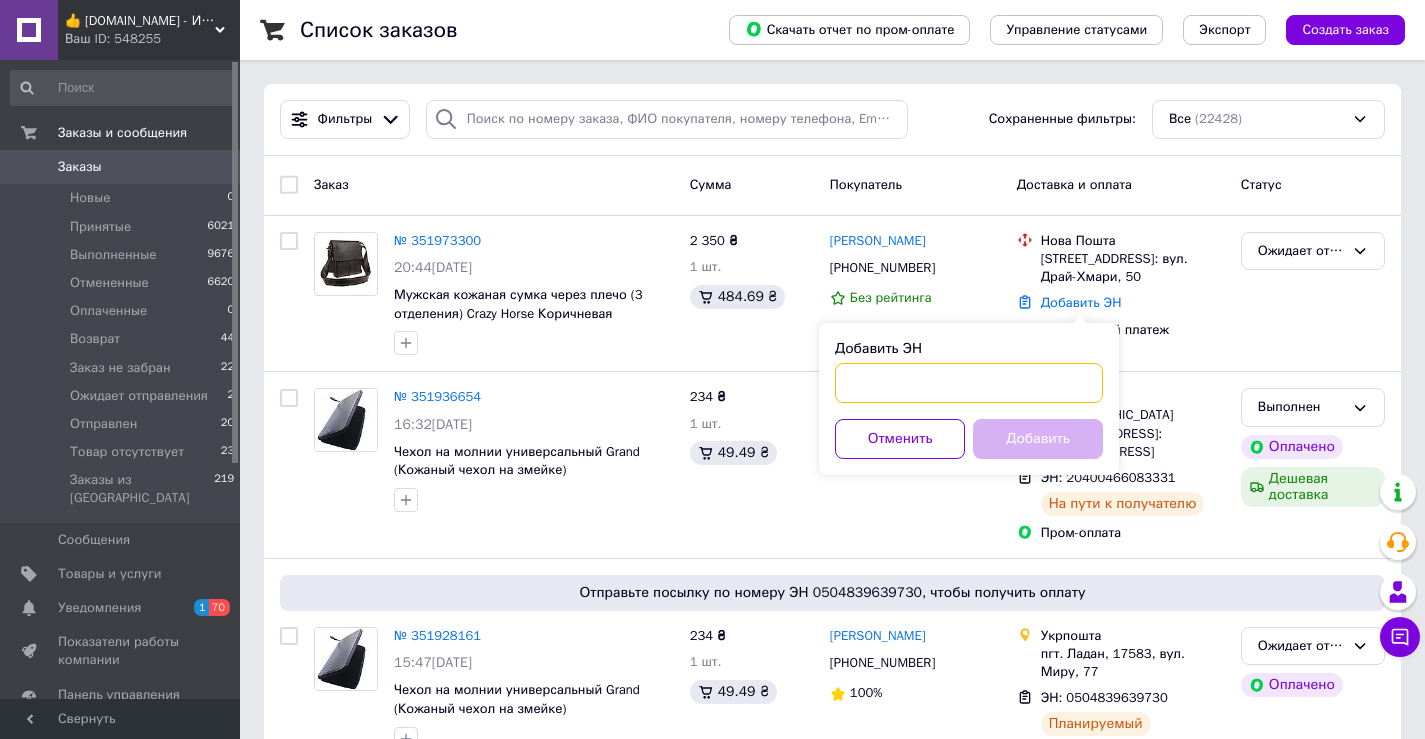 click on "Добавить ЭН" at bounding box center [969, 383] 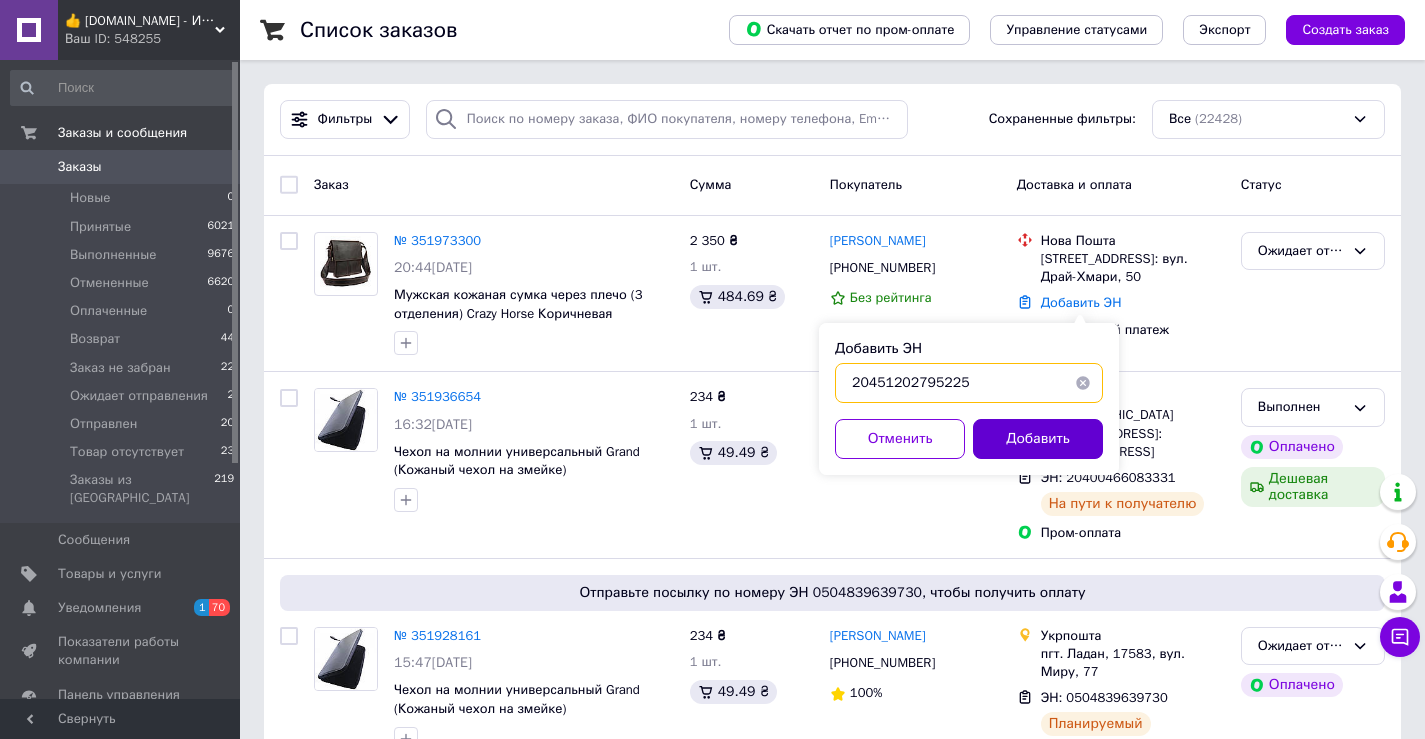 type on "20451202795225" 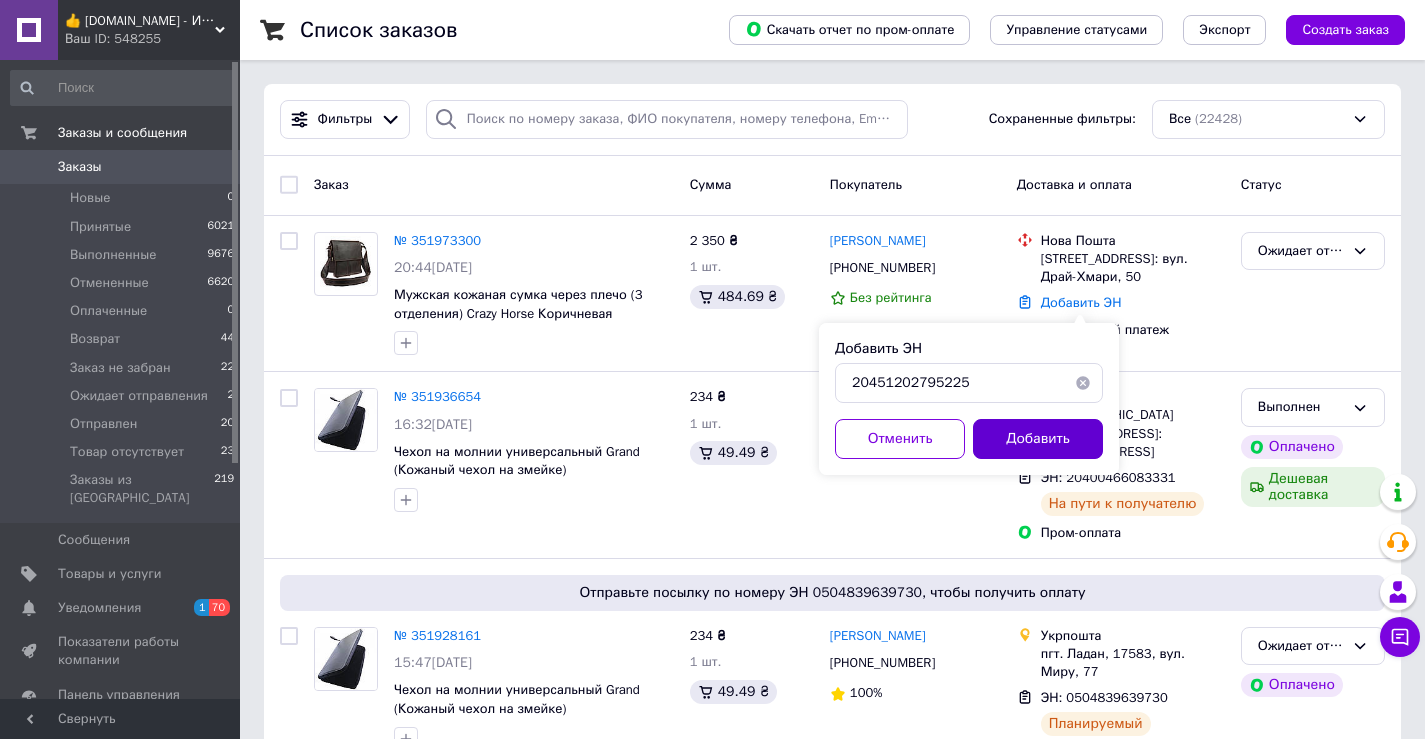 click on "Добавить" at bounding box center (1038, 439) 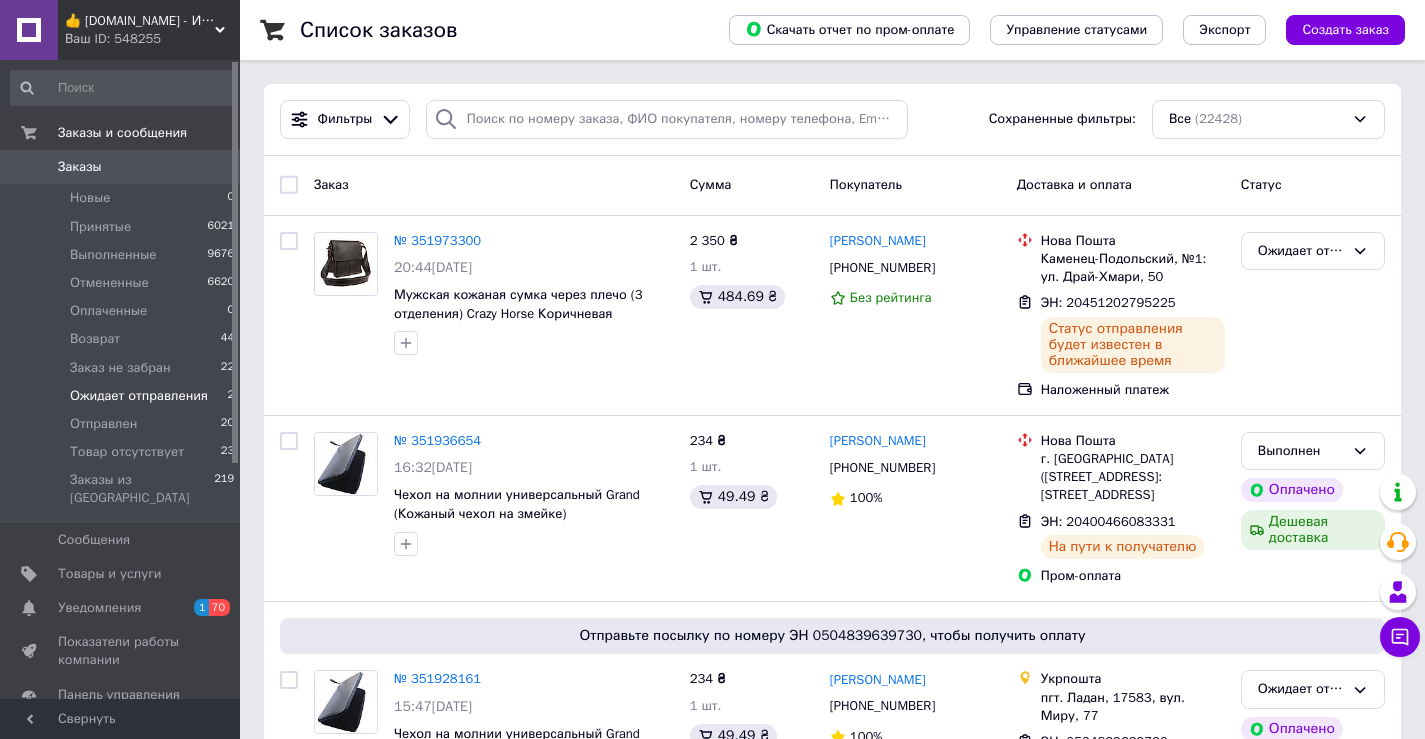 click on "Ожидает отправления" at bounding box center [139, 396] 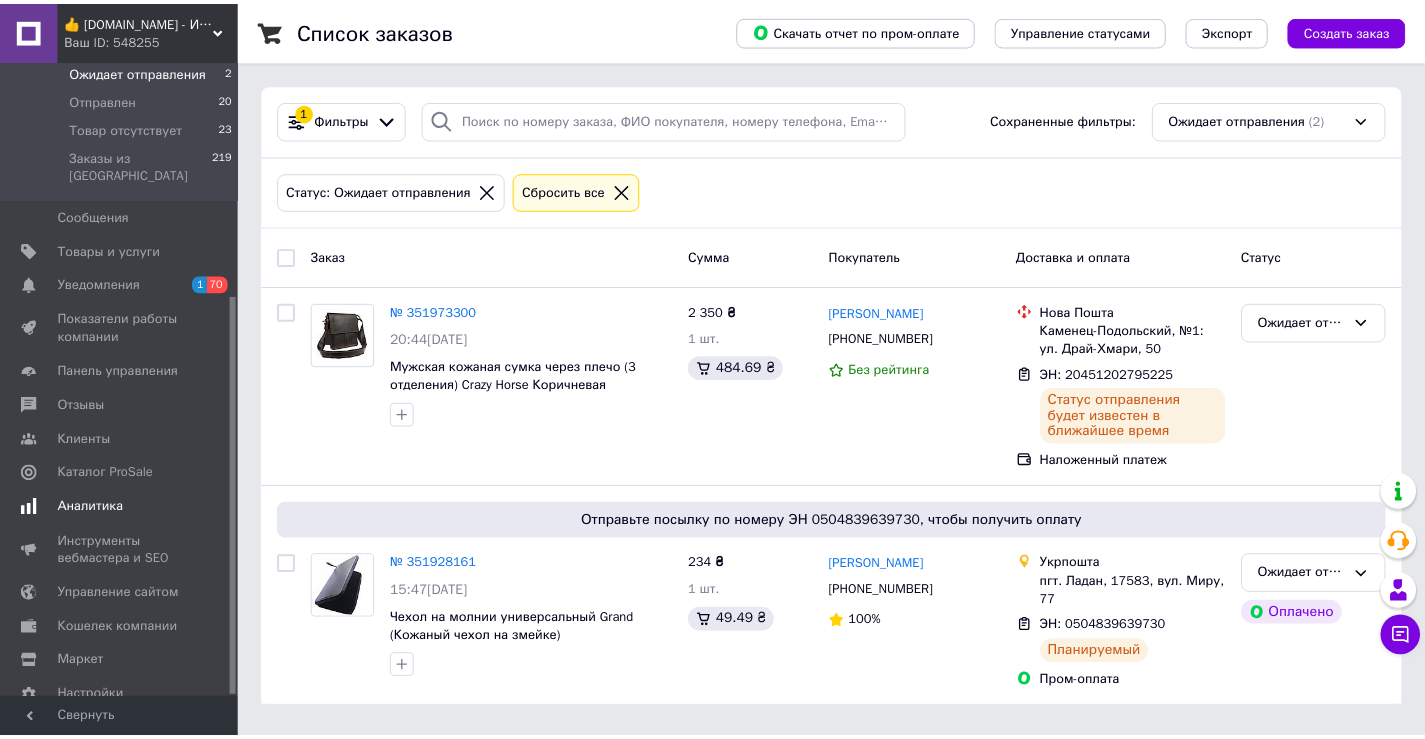 scroll, scrollTop: 373, scrollLeft: 0, axis: vertical 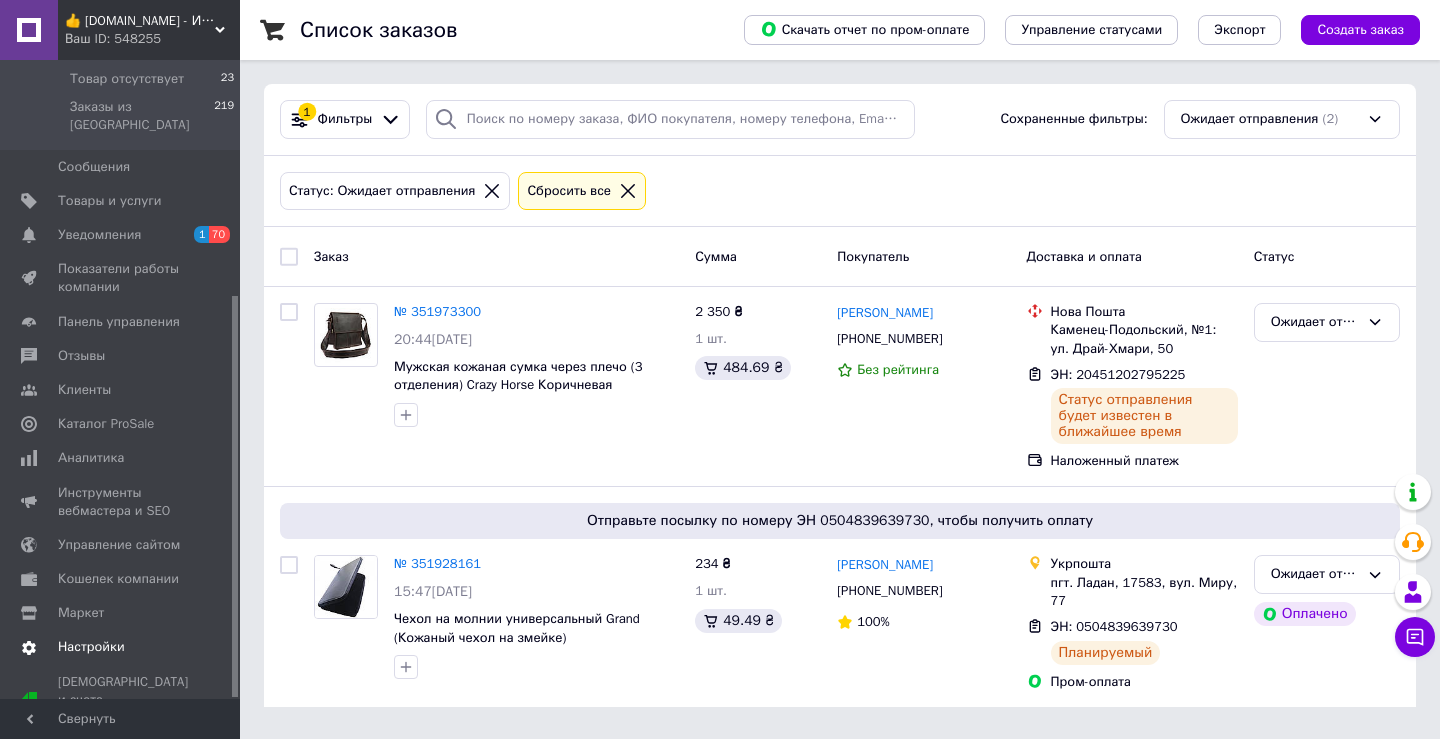 click on "Настройки" at bounding box center (91, 647) 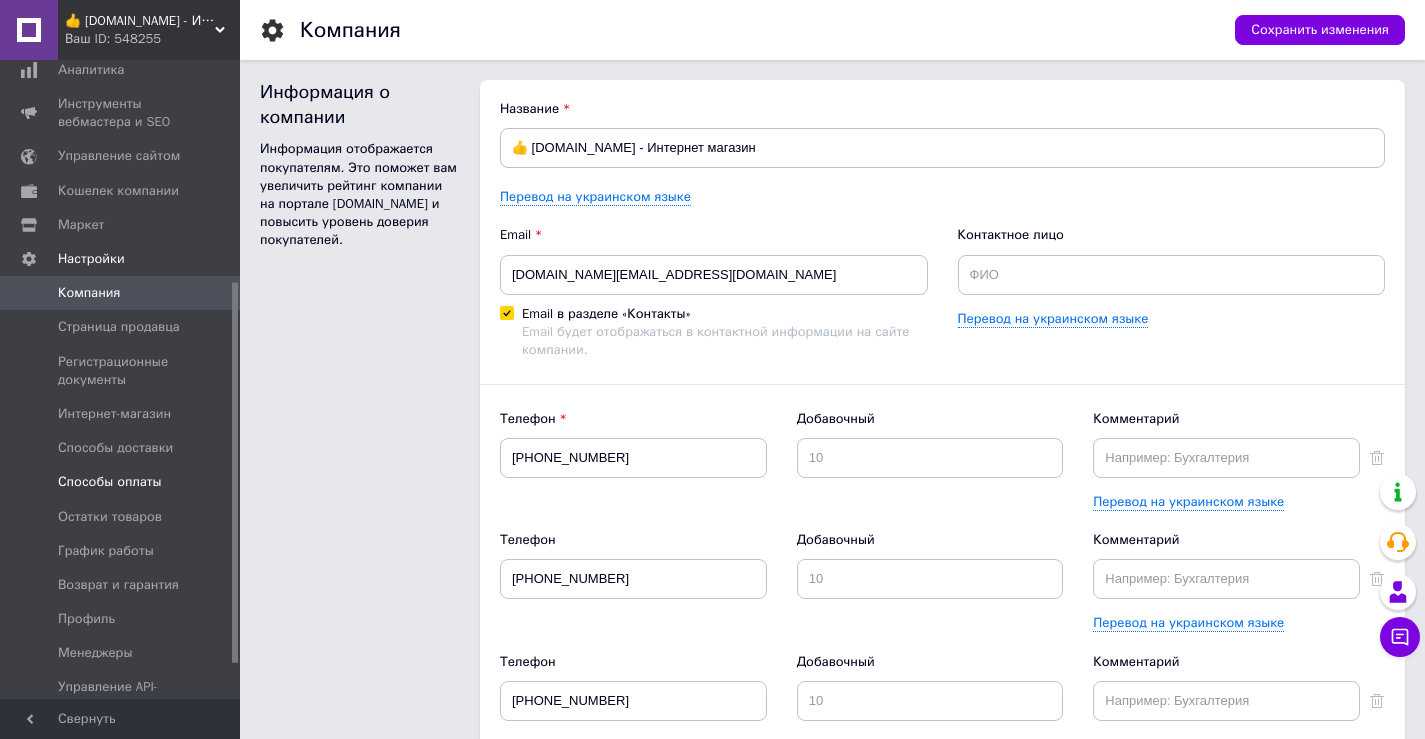 click on "Способы оплаты" at bounding box center [110, 482] 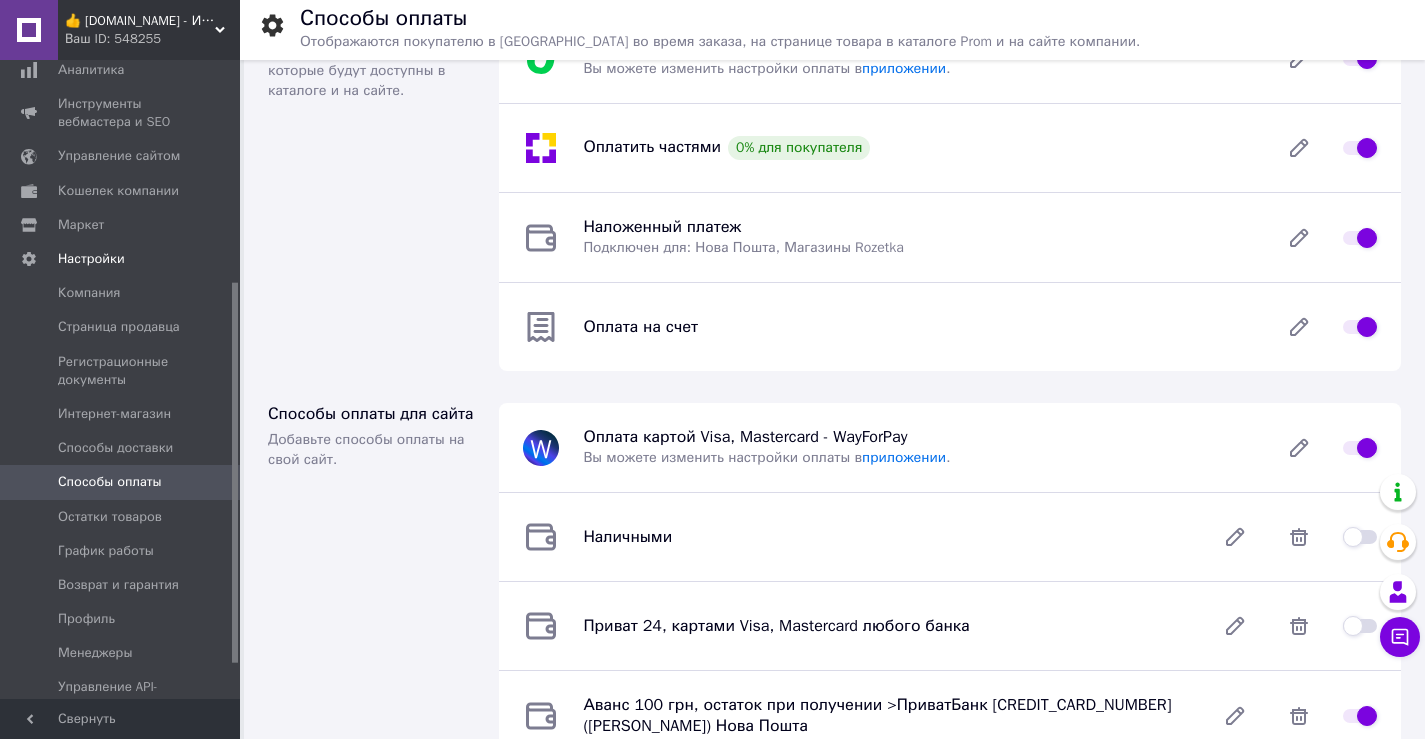 scroll, scrollTop: 100, scrollLeft: 0, axis: vertical 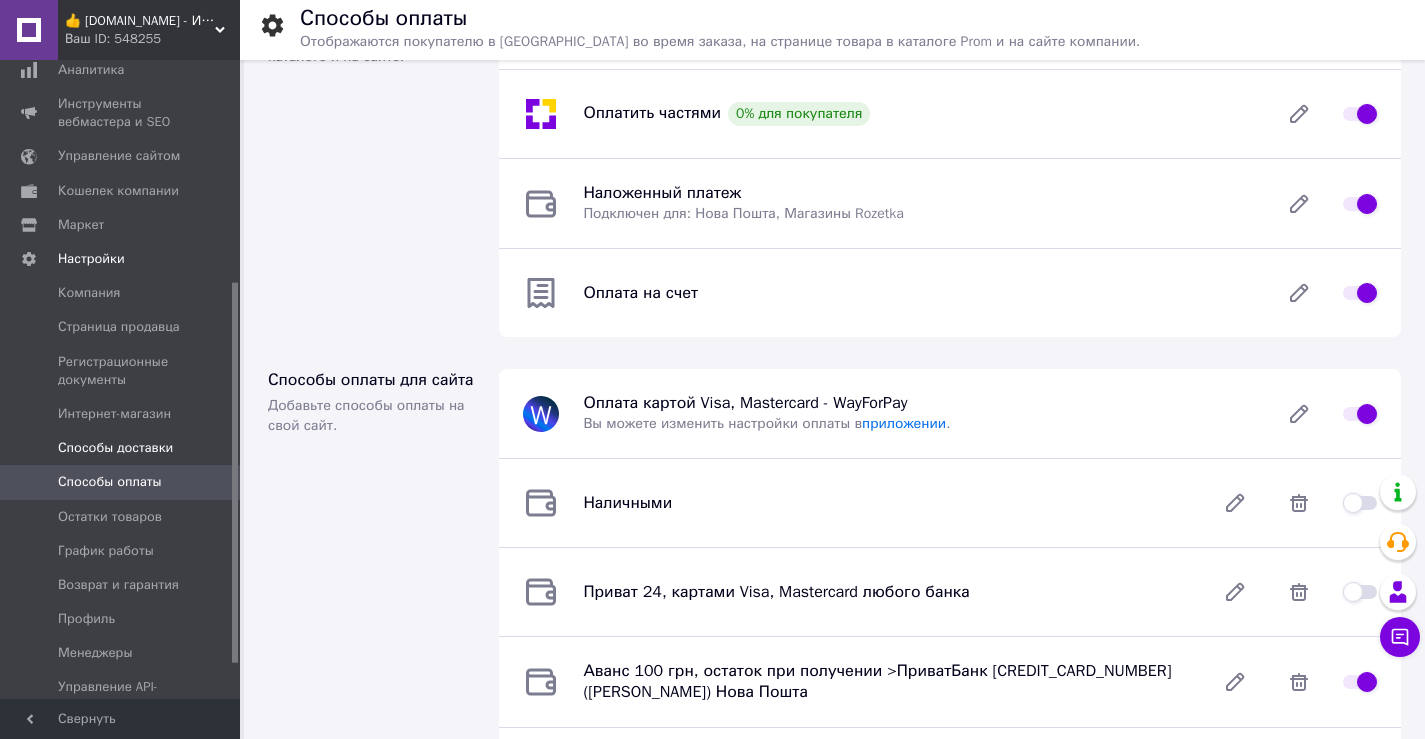 click on "Способы доставки" at bounding box center [115, 448] 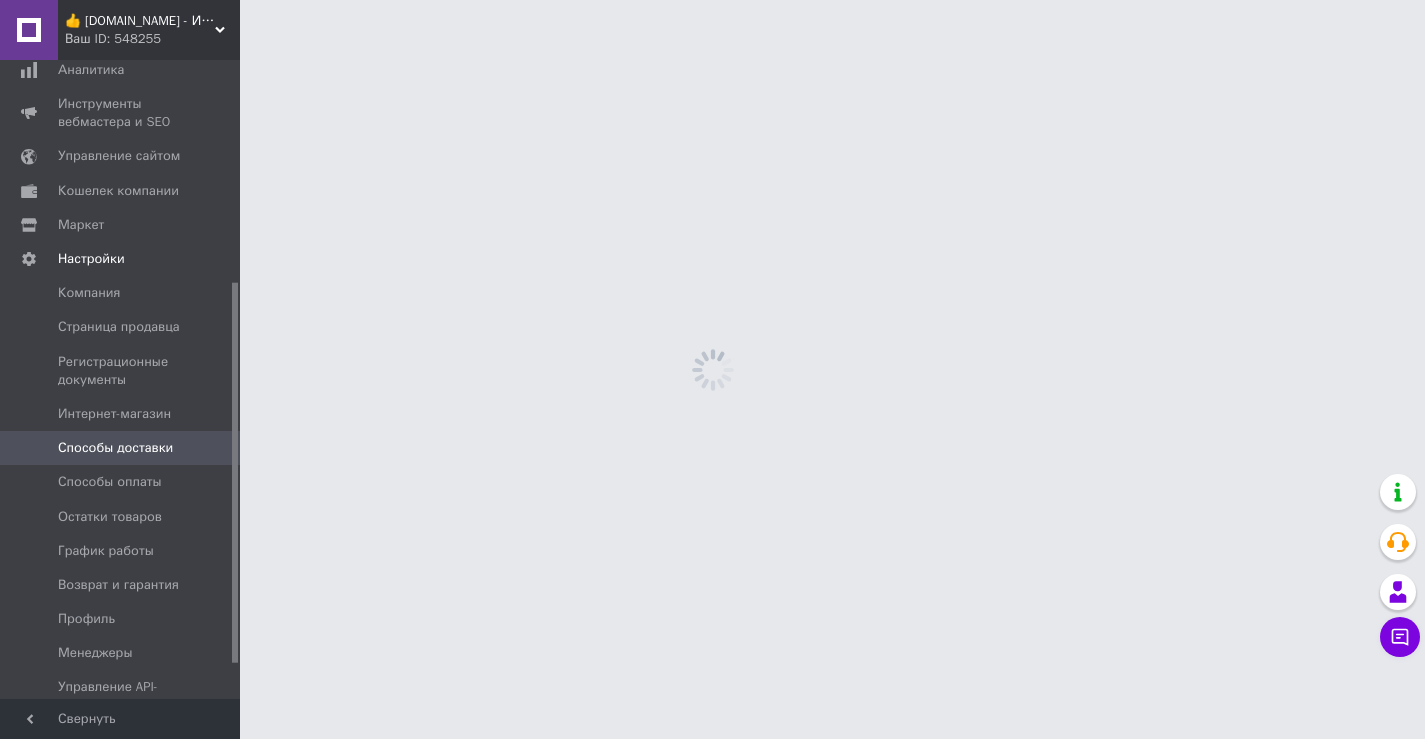 scroll, scrollTop: 0, scrollLeft: 0, axis: both 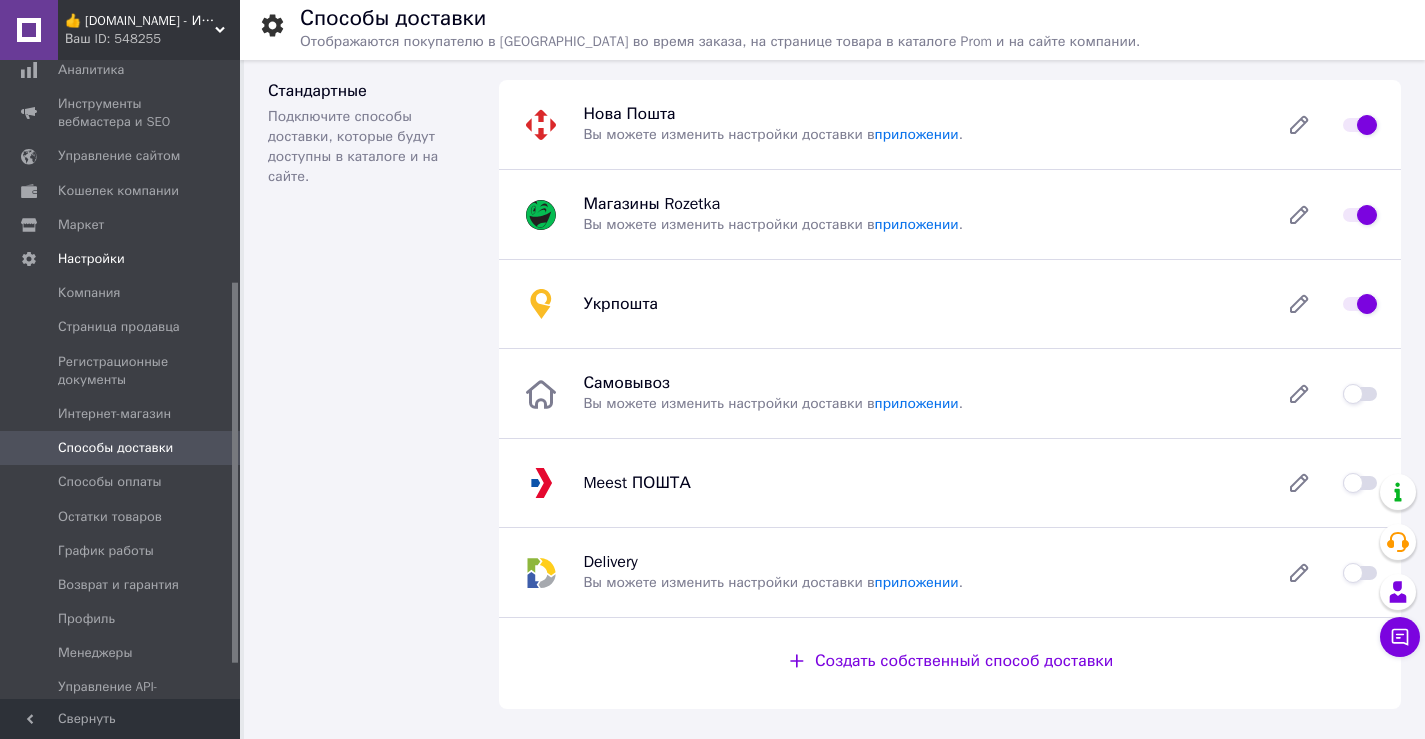 click at bounding box center (1360, 483) 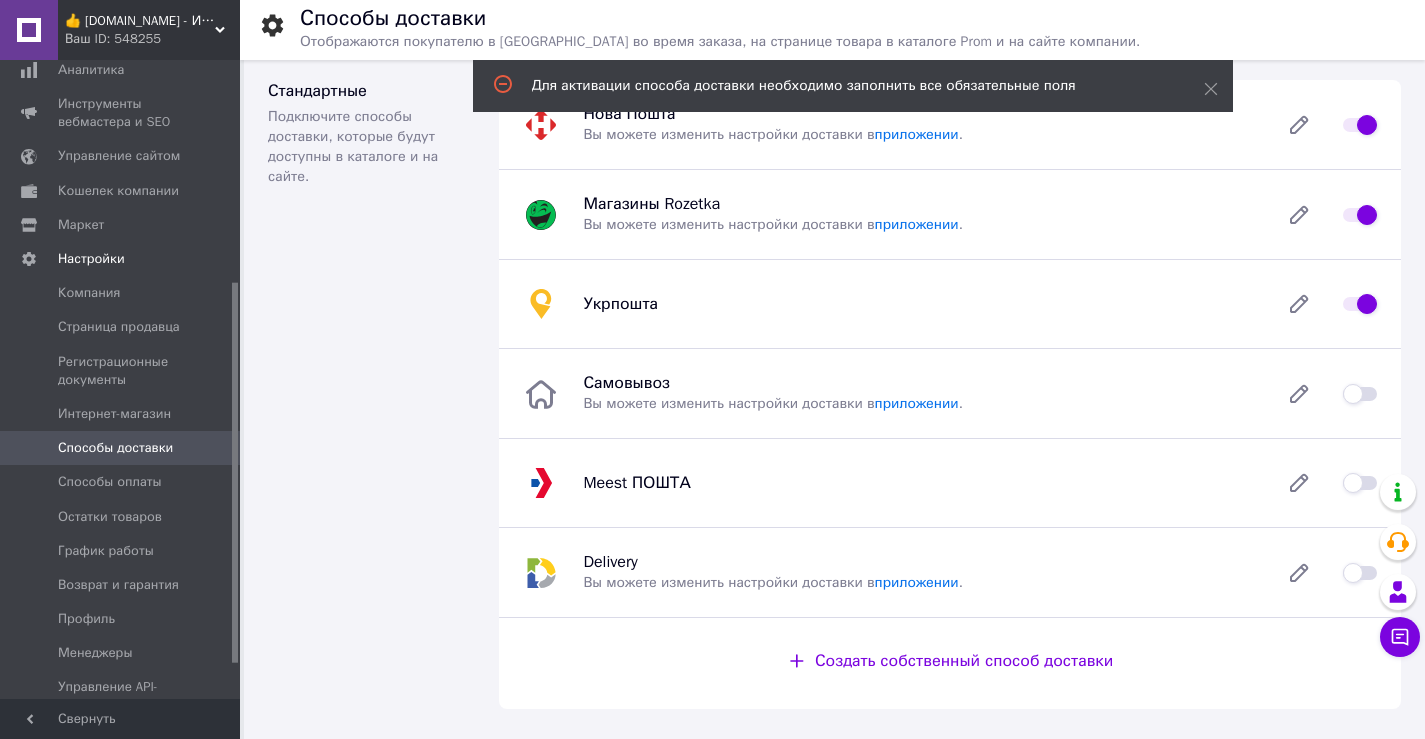 click at bounding box center [1360, 483] 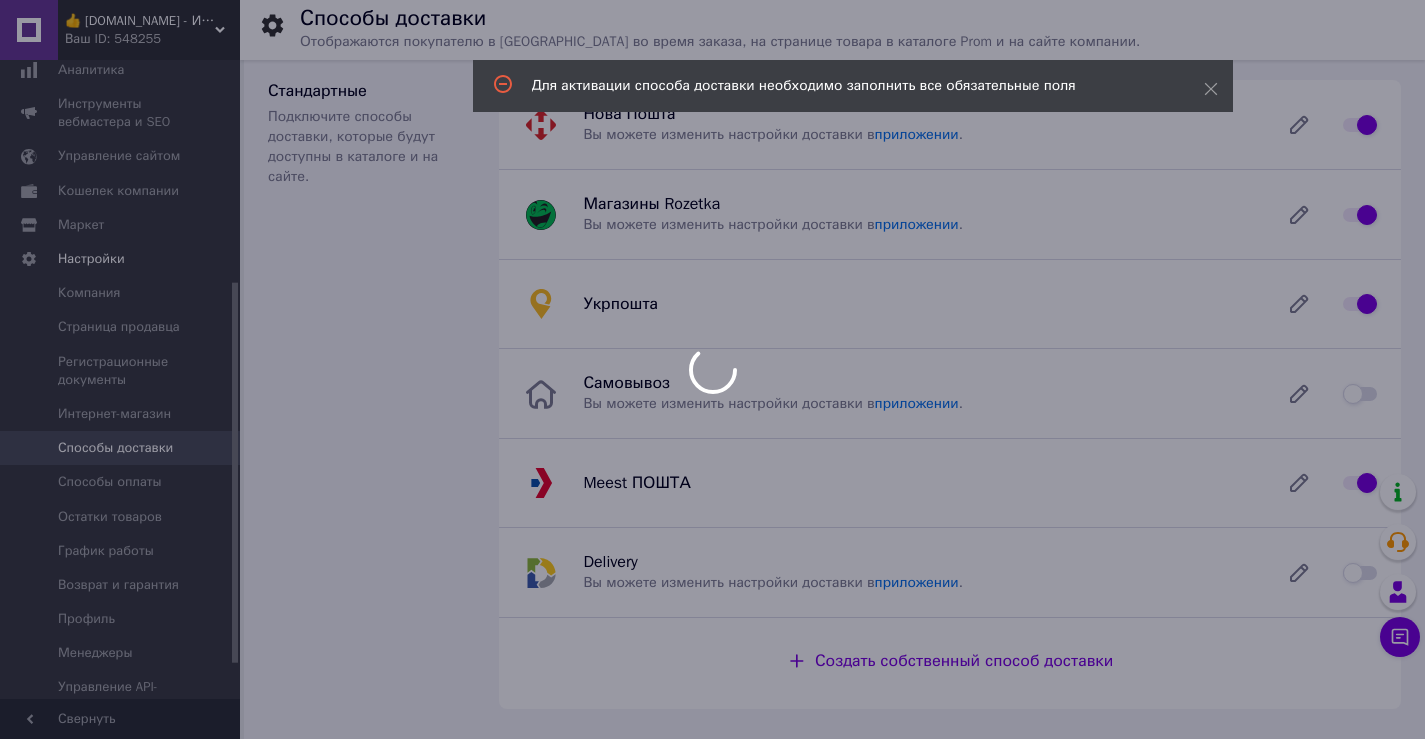 checkbox on "false" 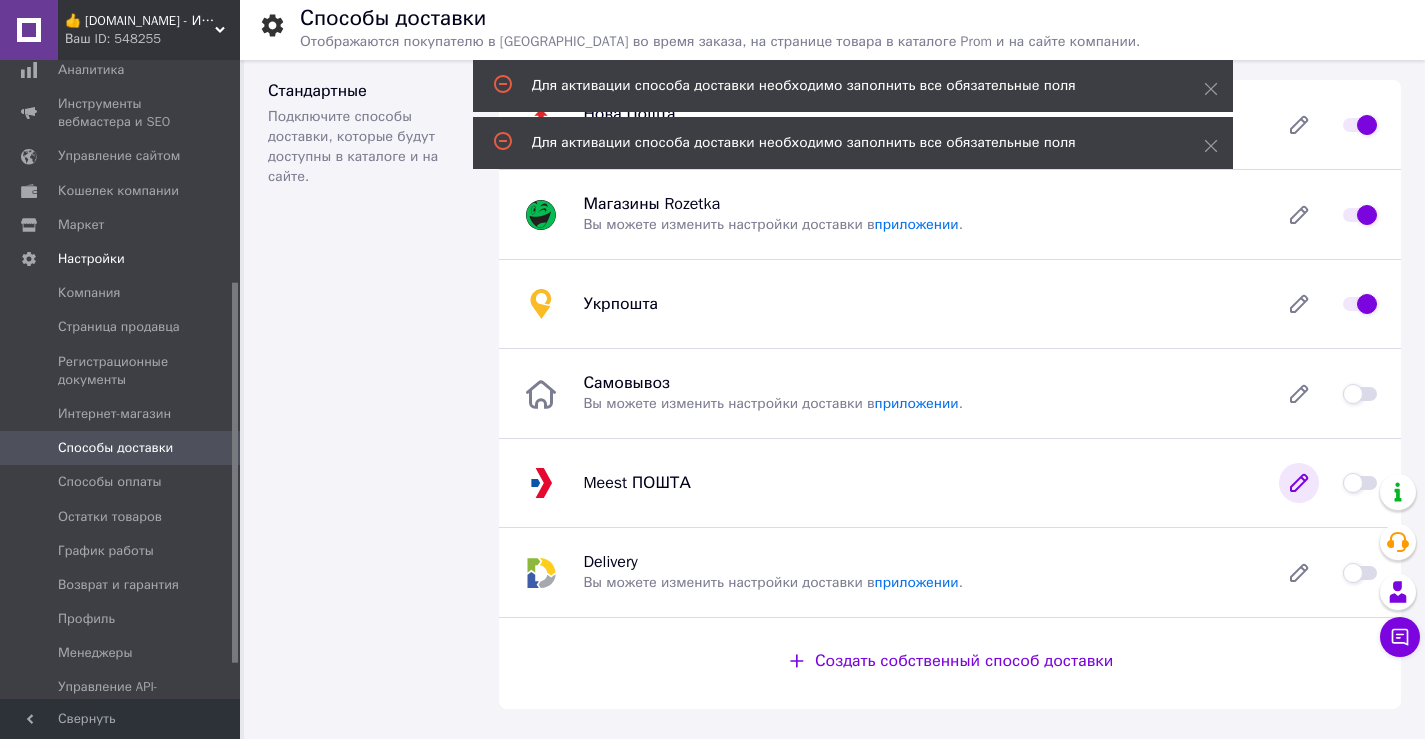 click 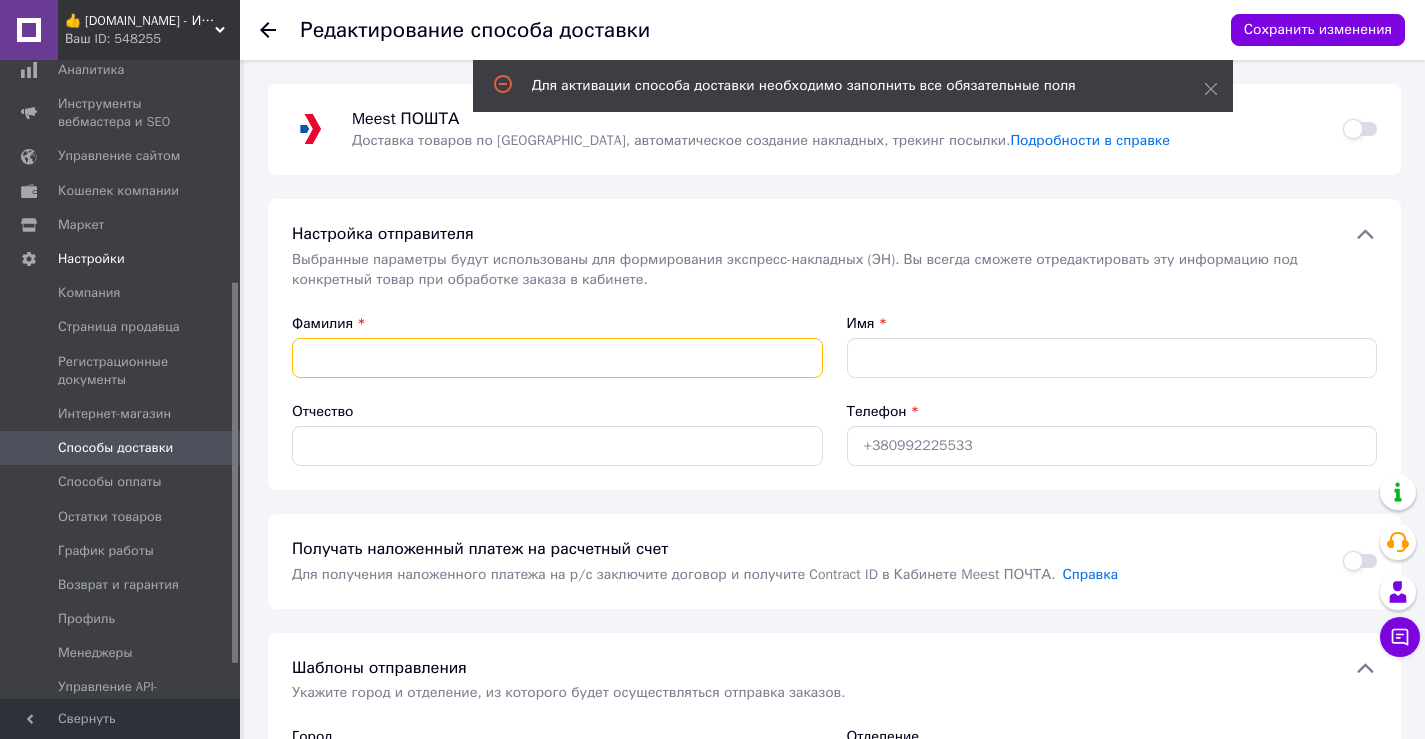 click on "Фамилия" at bounding box center [557, 358] 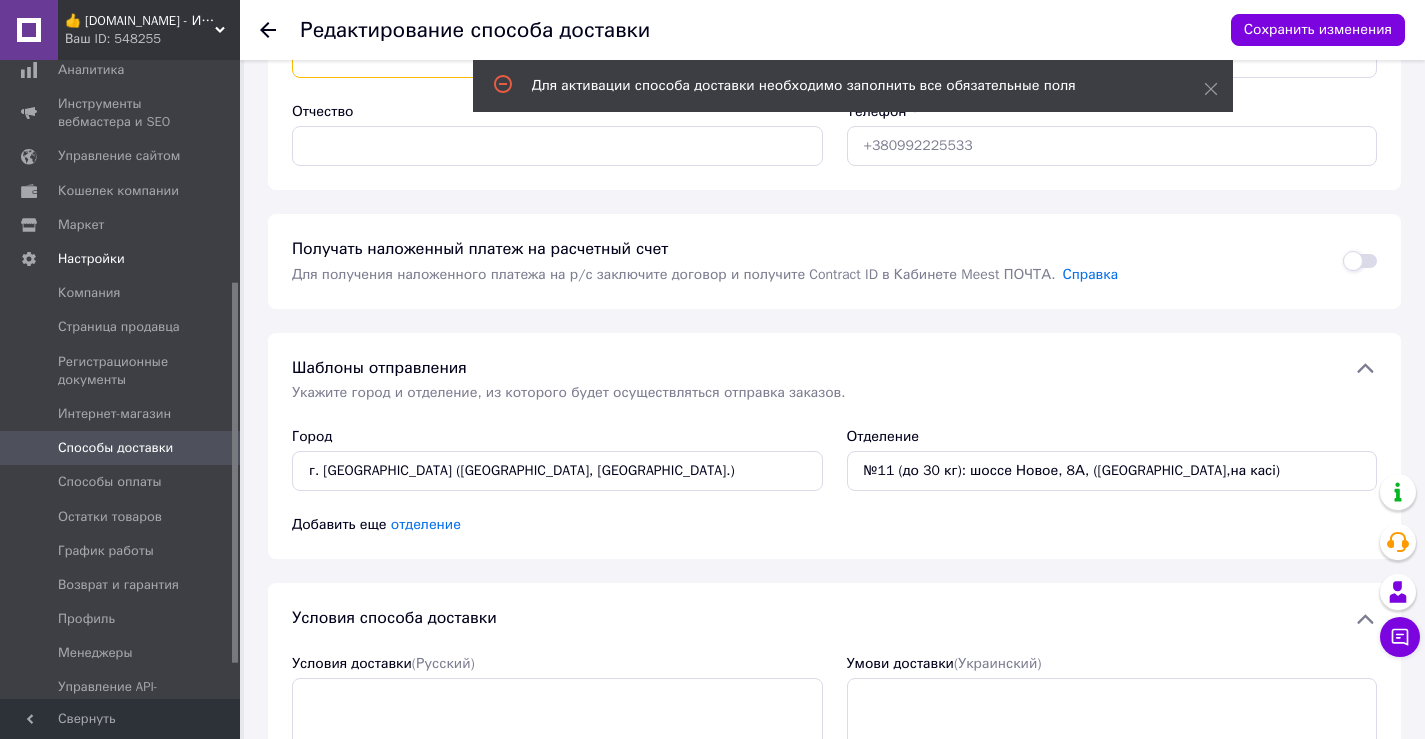 scroll, scrollTop: 100, scrollLeft: 0, axis: vertical 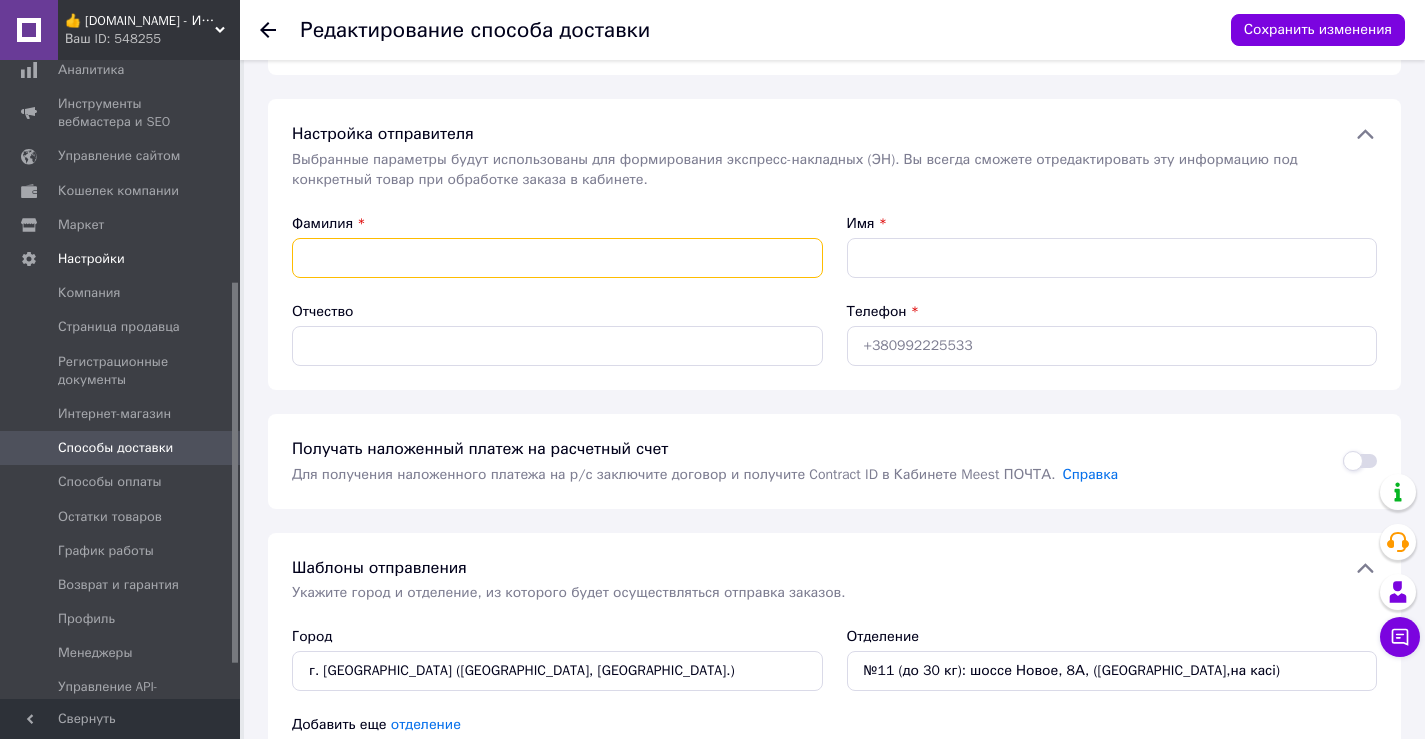 click on "Фамилия" at bounding box center (557, 258) 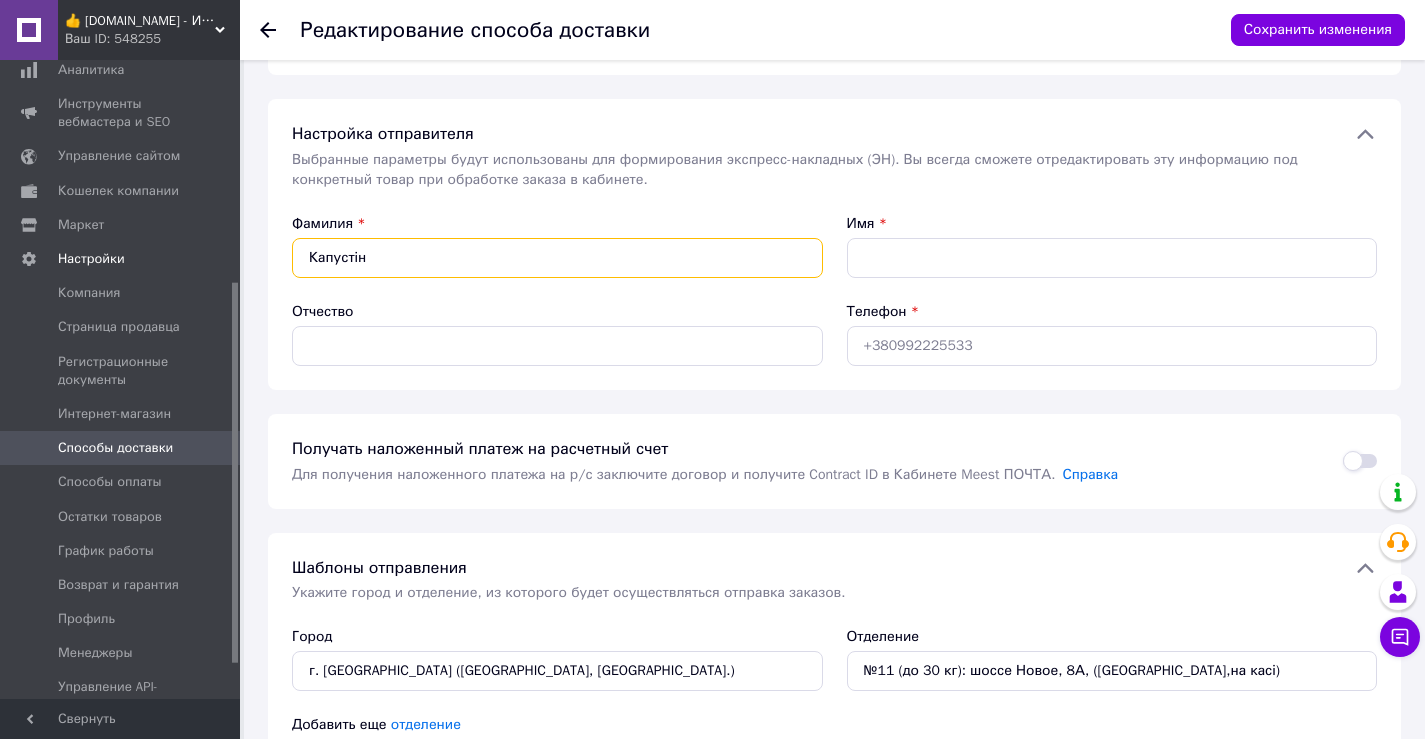 type on "Капустін" 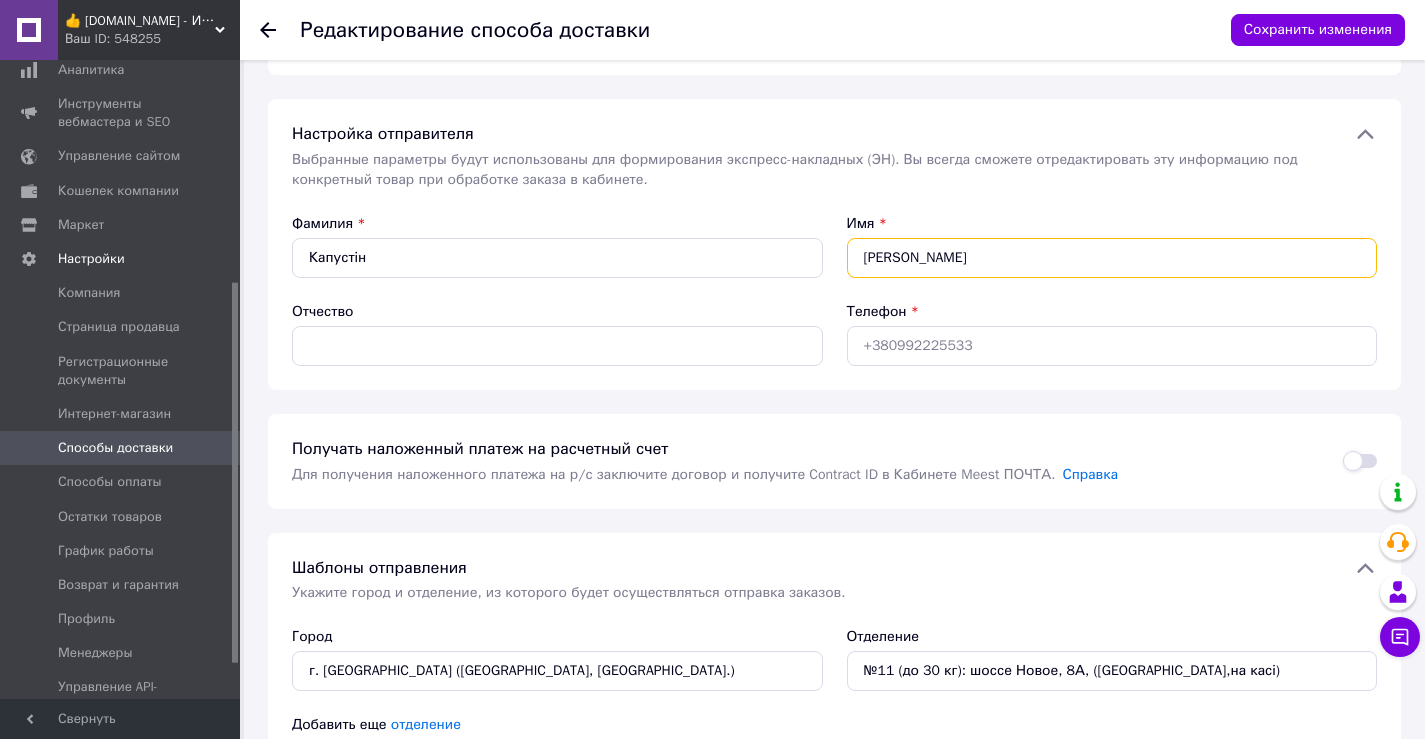 type on "[PERSON_NAME]" 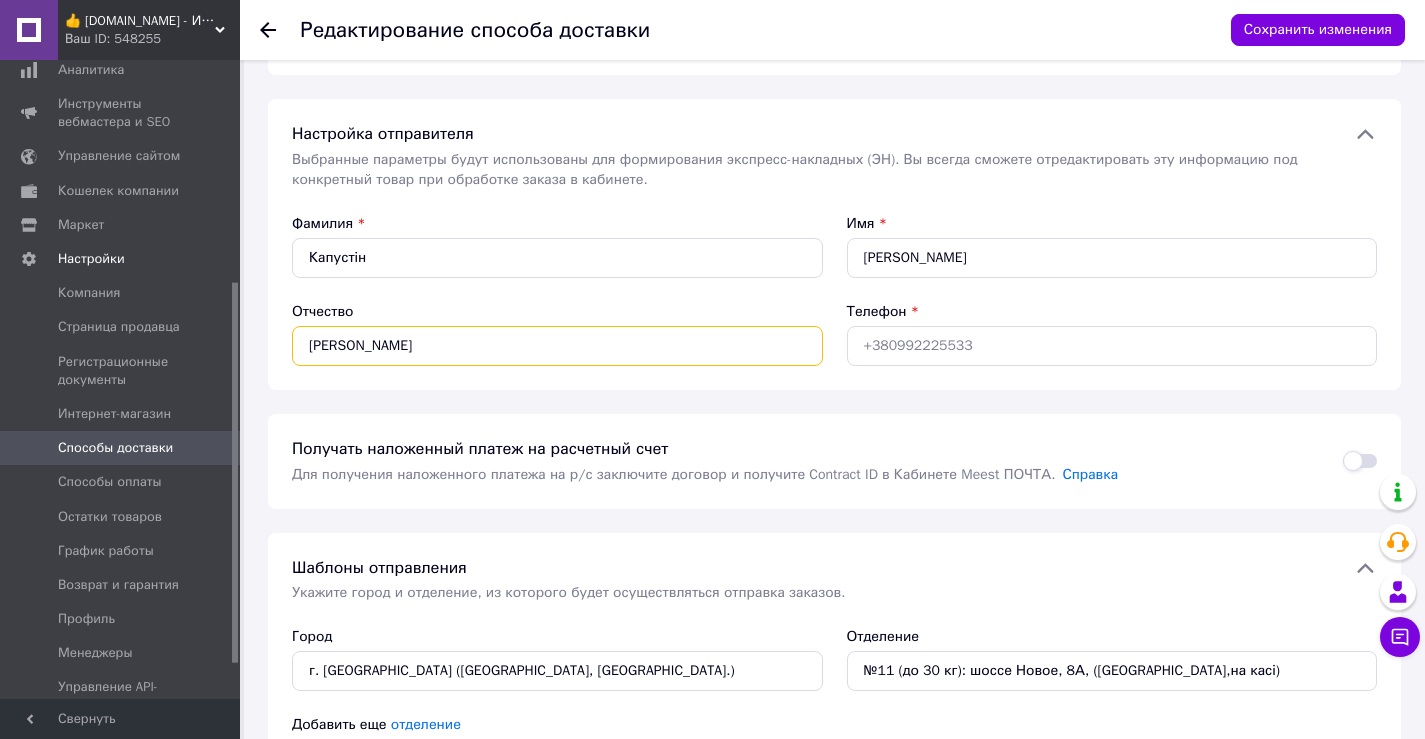 type on "[PERSON_NAME]" 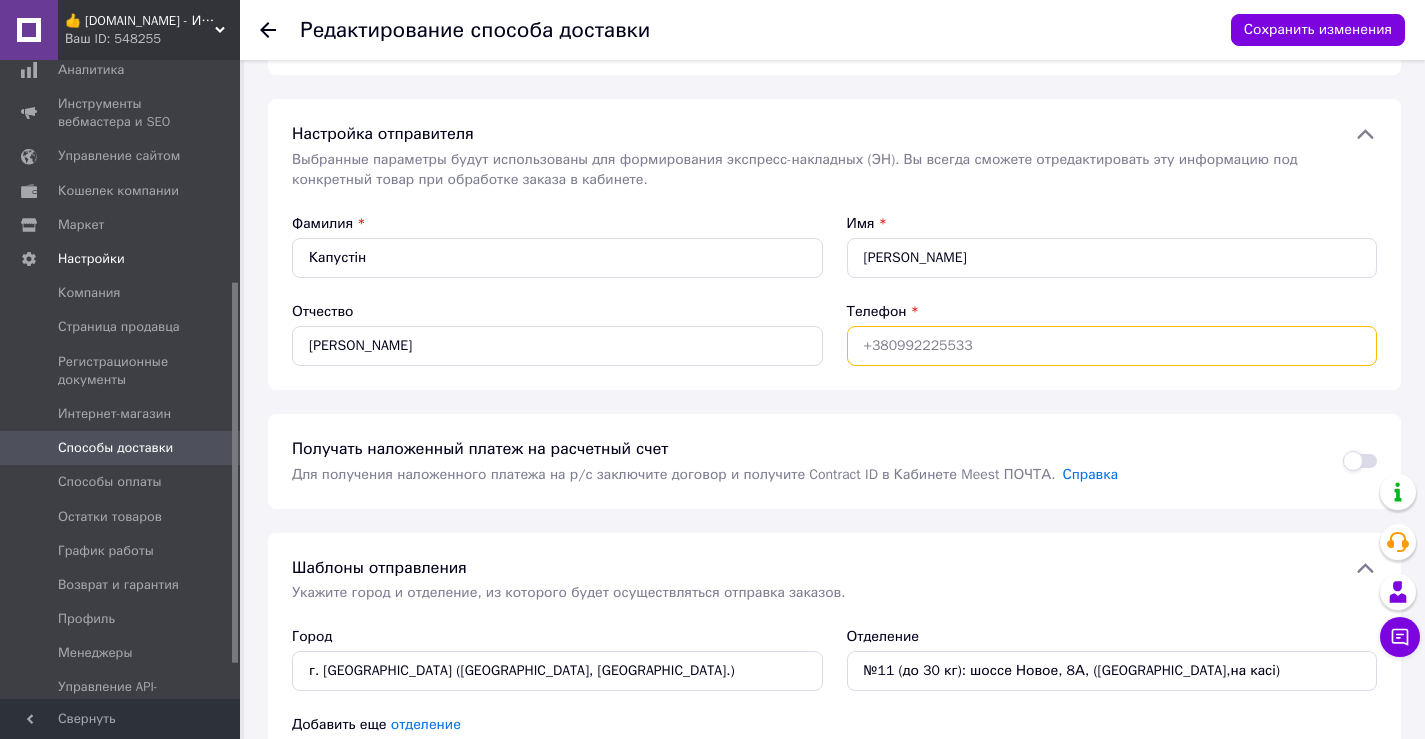 click on "Телефон" at bounding box center (1112, 346) 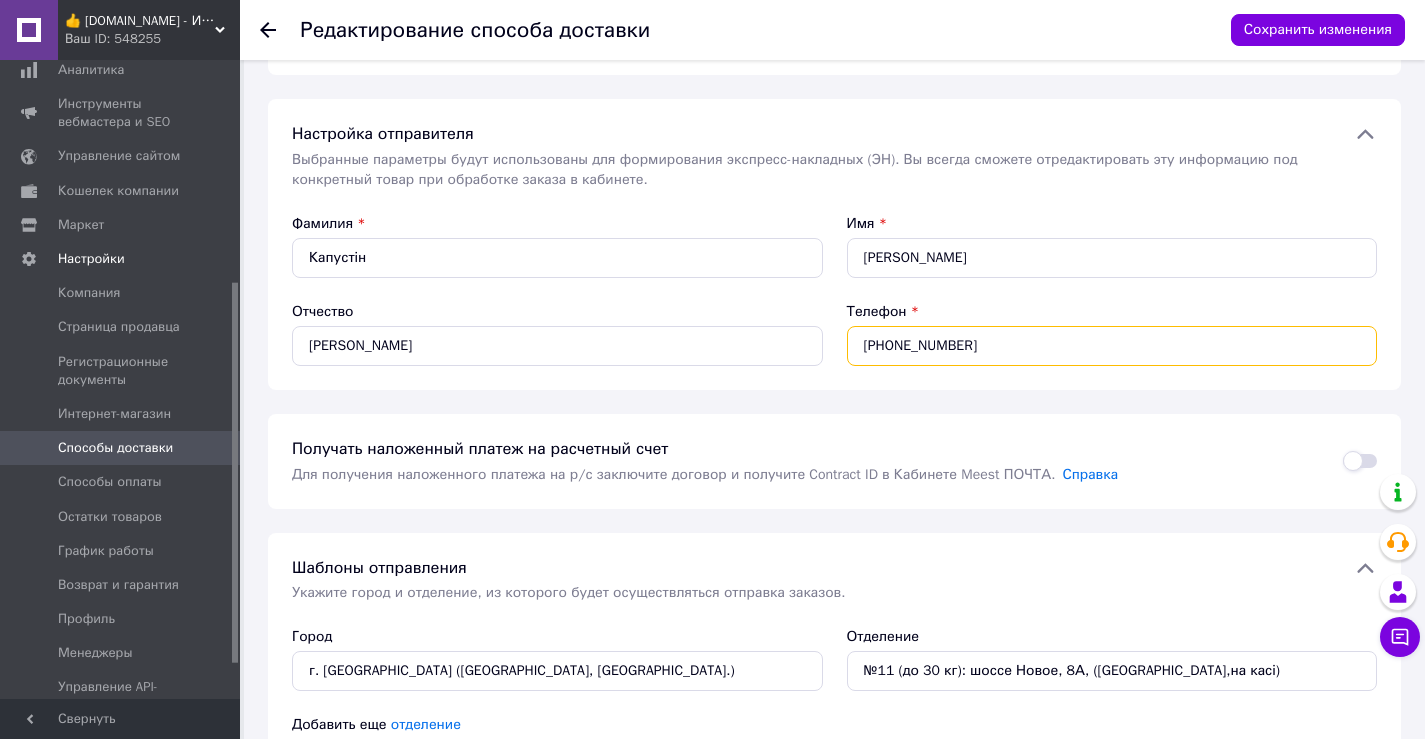 click on "[PHONE_NUMBER]" at bounding box center (1112, 346) 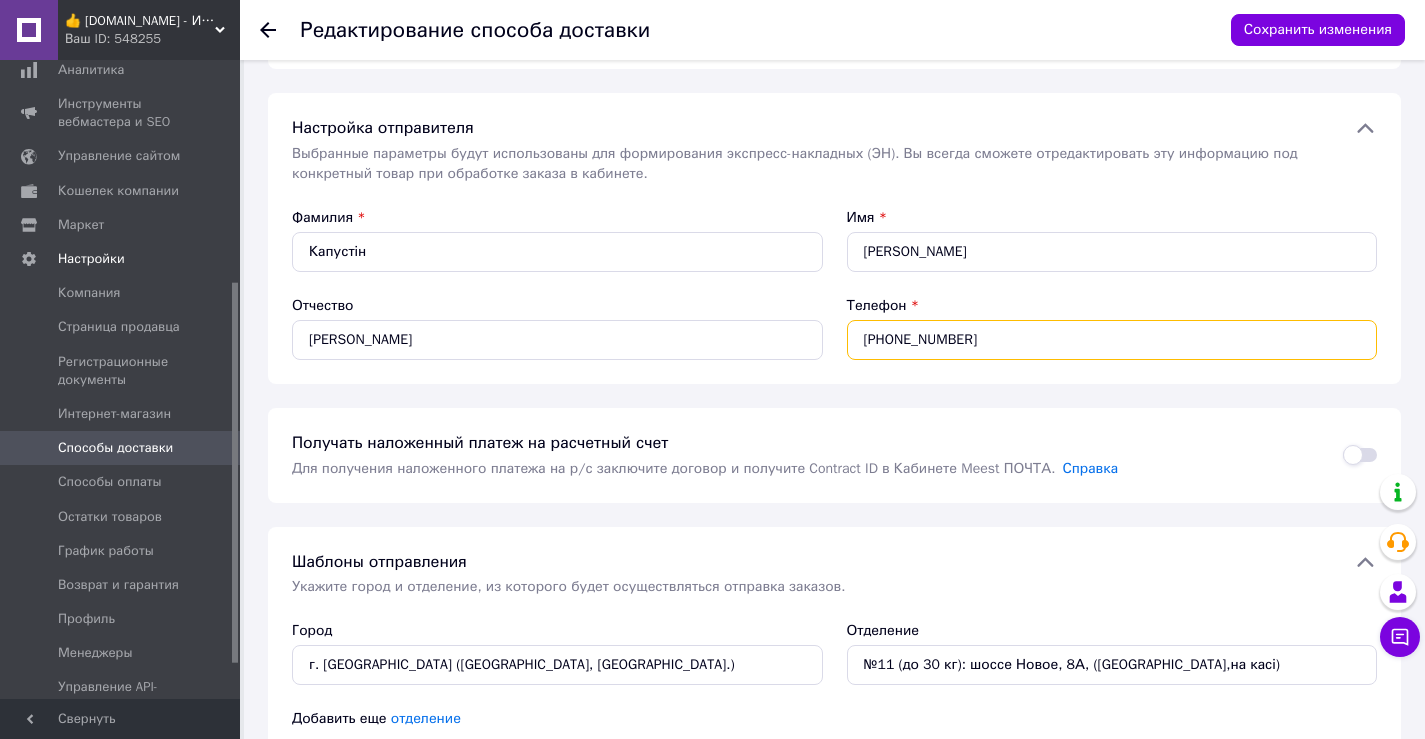 scroll, scrollTop: 0, scrollLeft: 0, axis: both 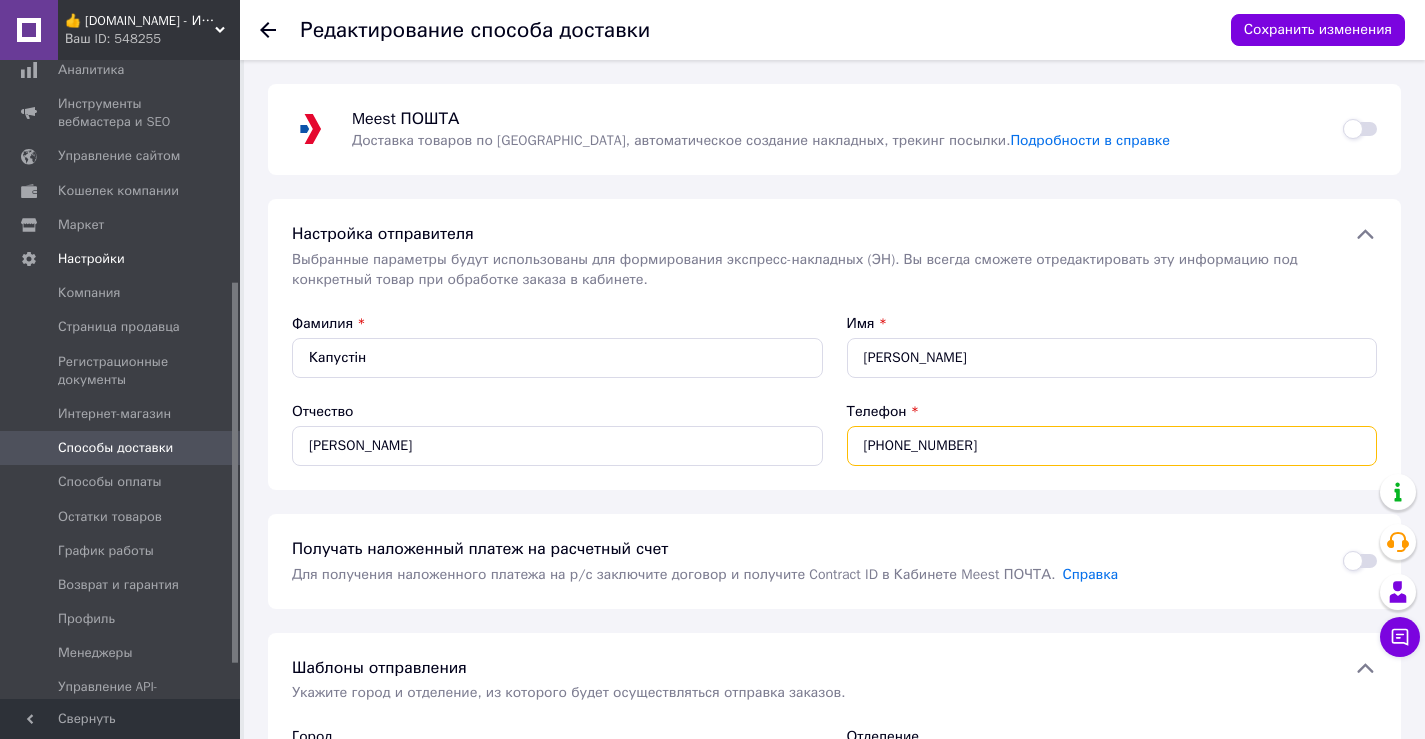 type on "[PHONE_NUMBER]" 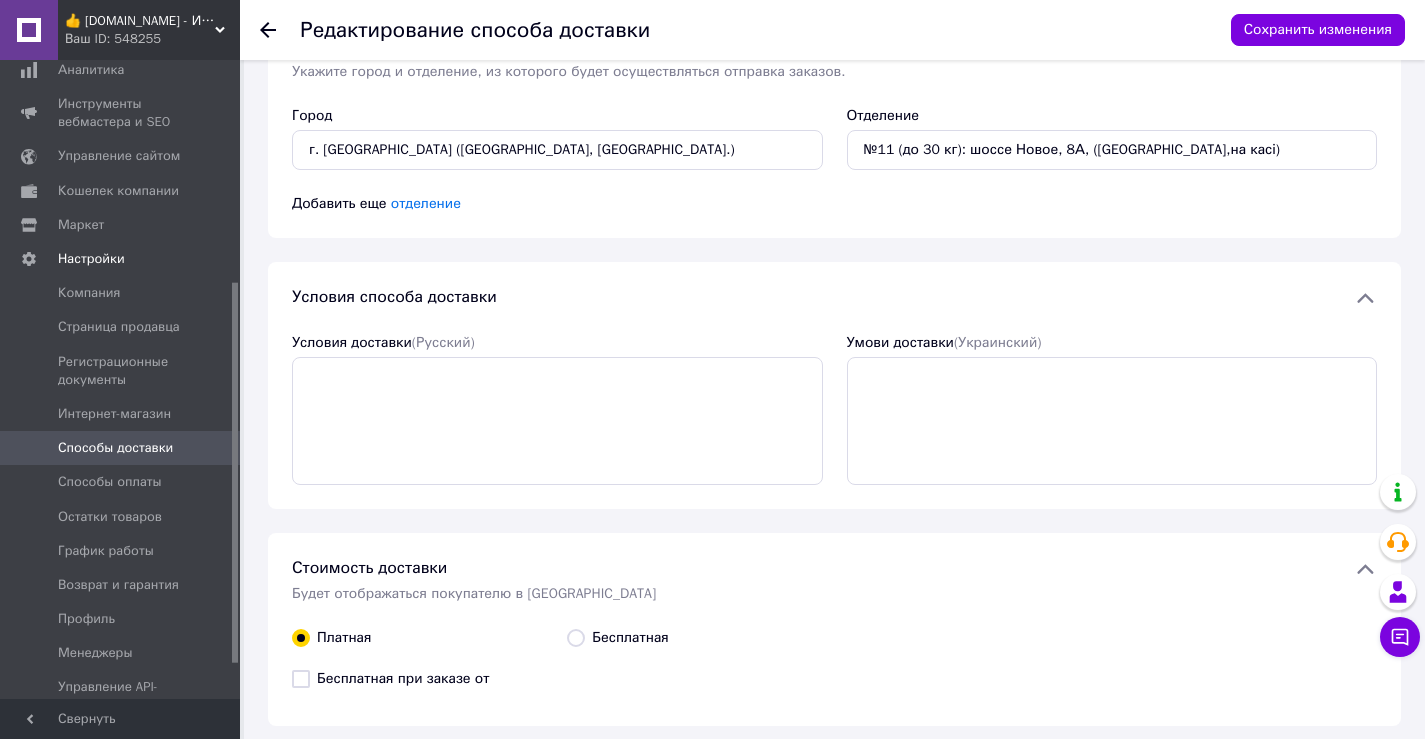 scroll, scrollTop: 789, scrollLeft: 0, axis: vertical 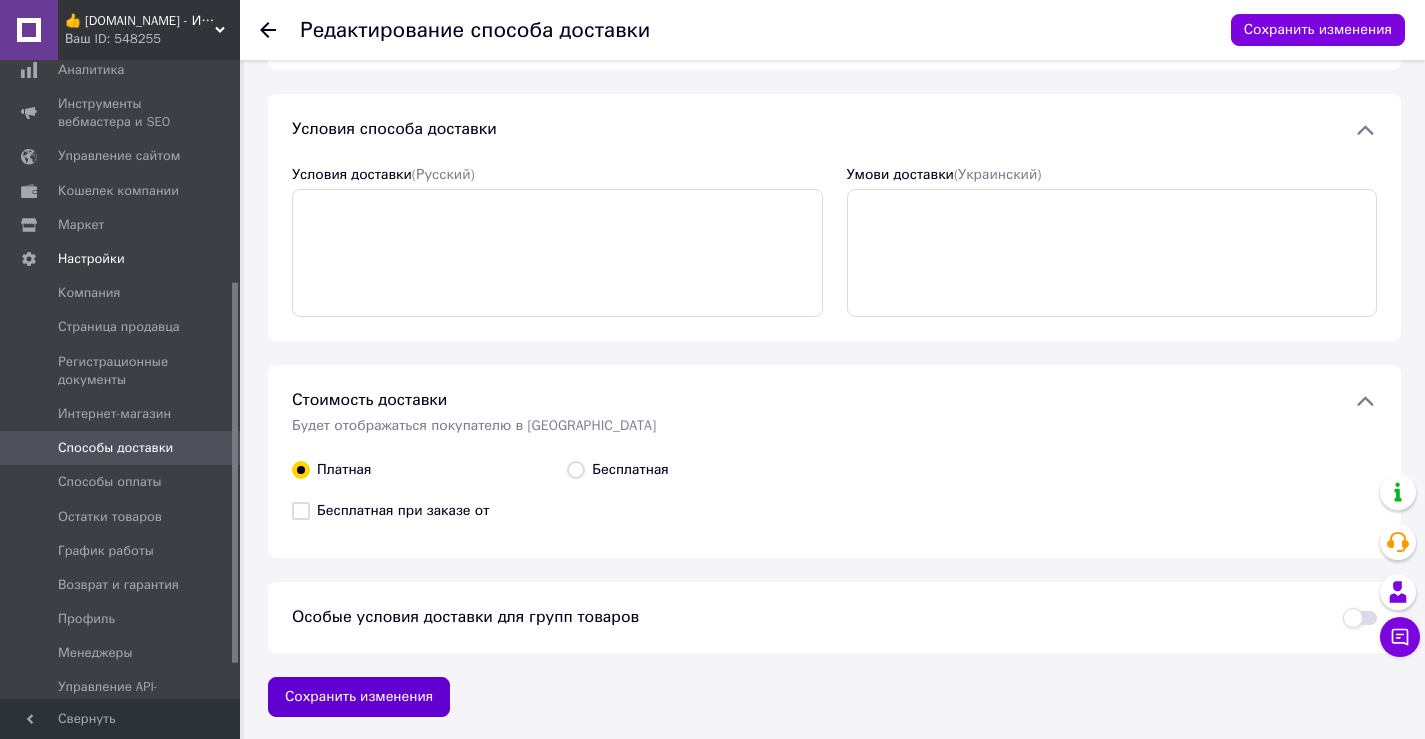click on "Сохранить изменения" at bounding box center (359, 697) 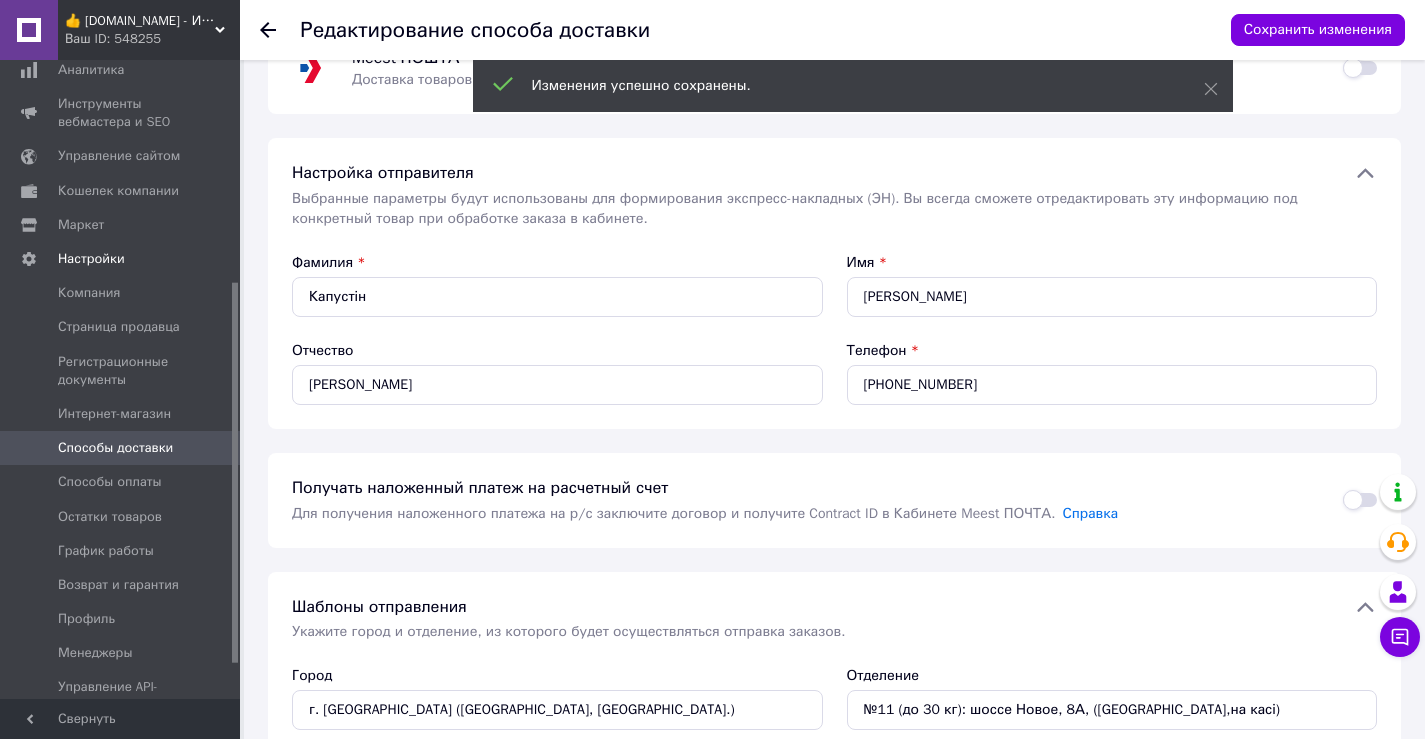 scroll, scrollTop: 0, scrollLeft: 0, axis: both 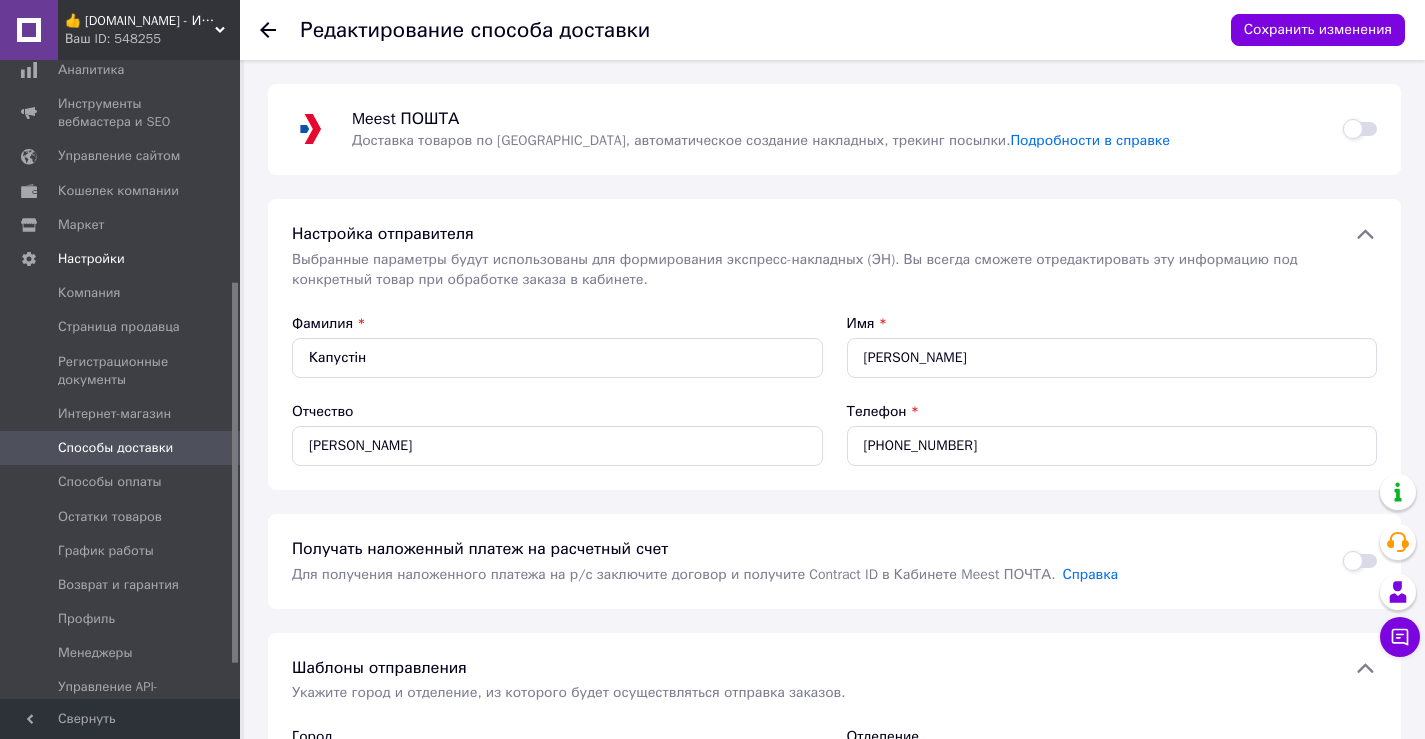 click at bounding box center [1360, 129] 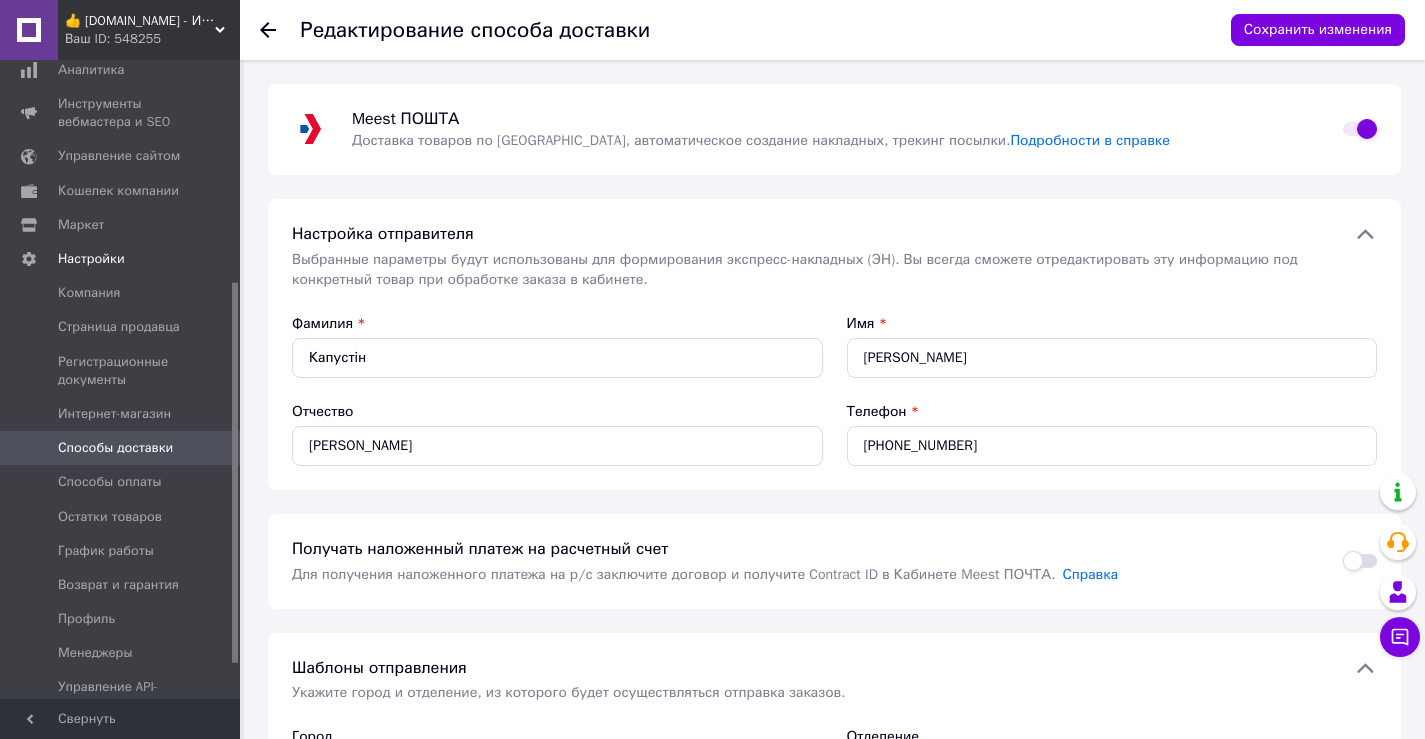 checkbox on "true" 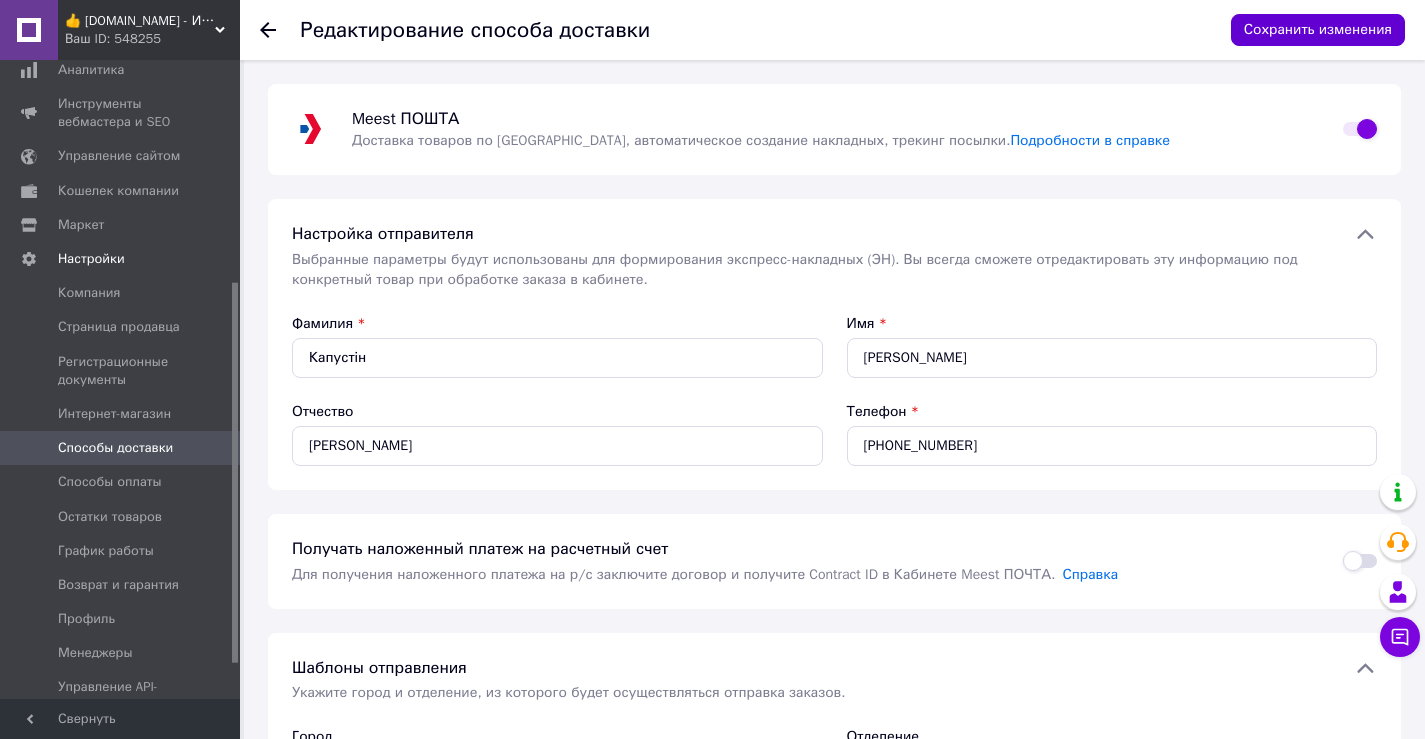 click on "Сохранить изменения" at bounding box center [1318, 30] 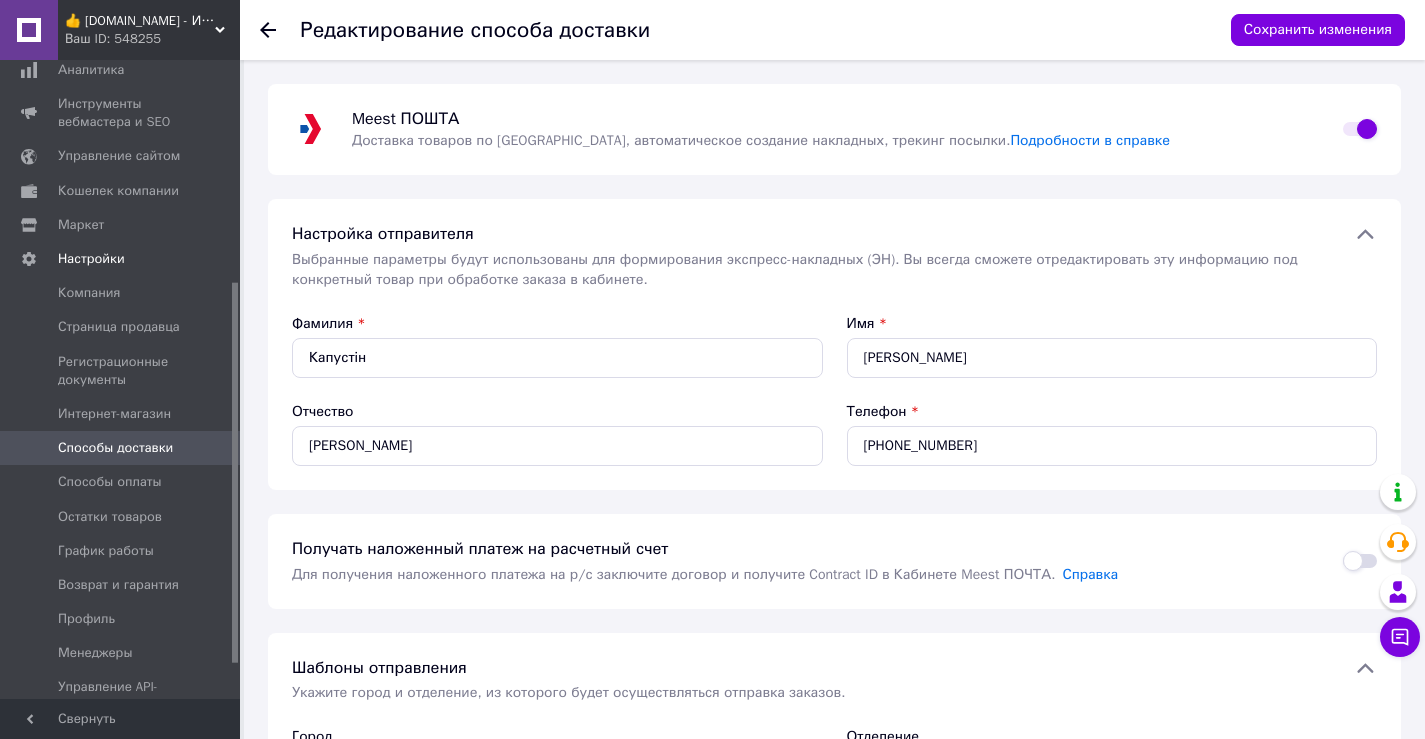 click on "Способы доставки" at bounding box center [115, 448] 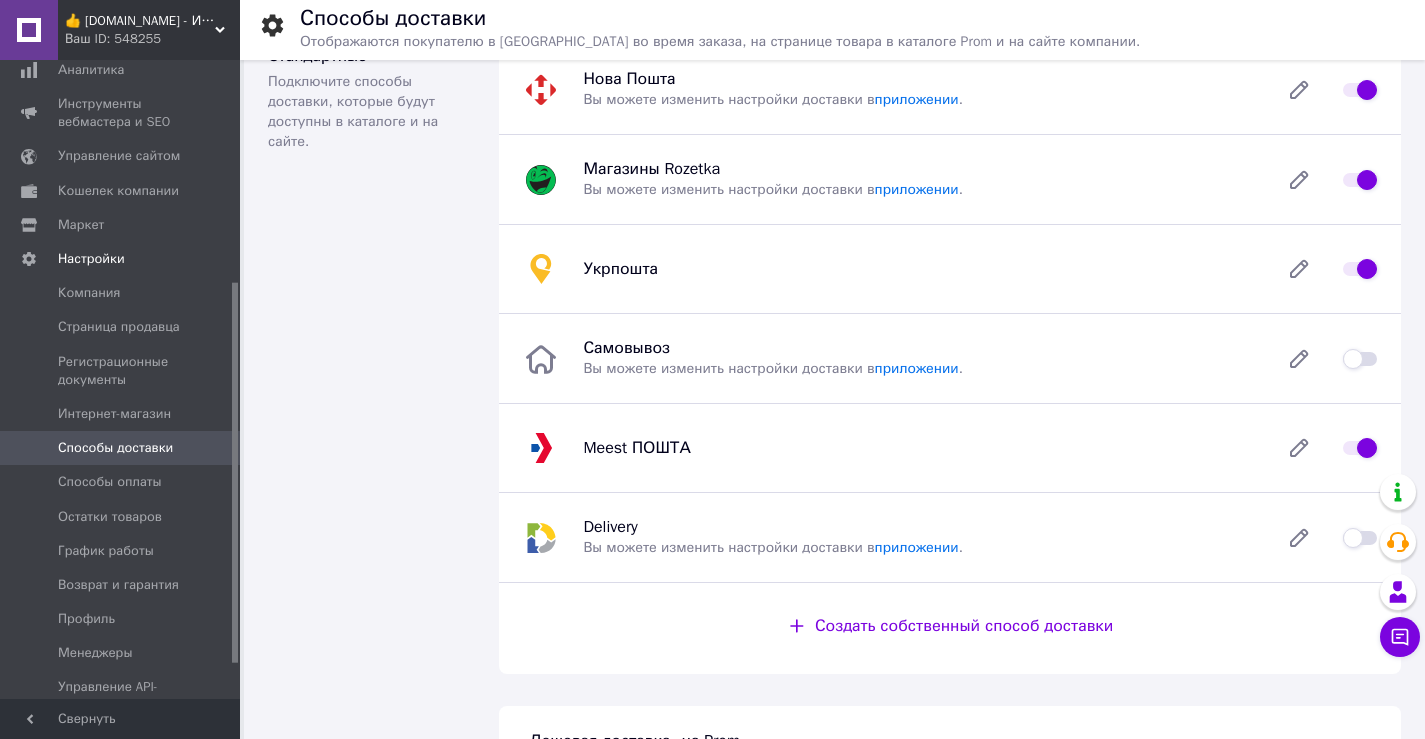 scroll, scrollTop: 0, scrollLeft: 0, axis: both 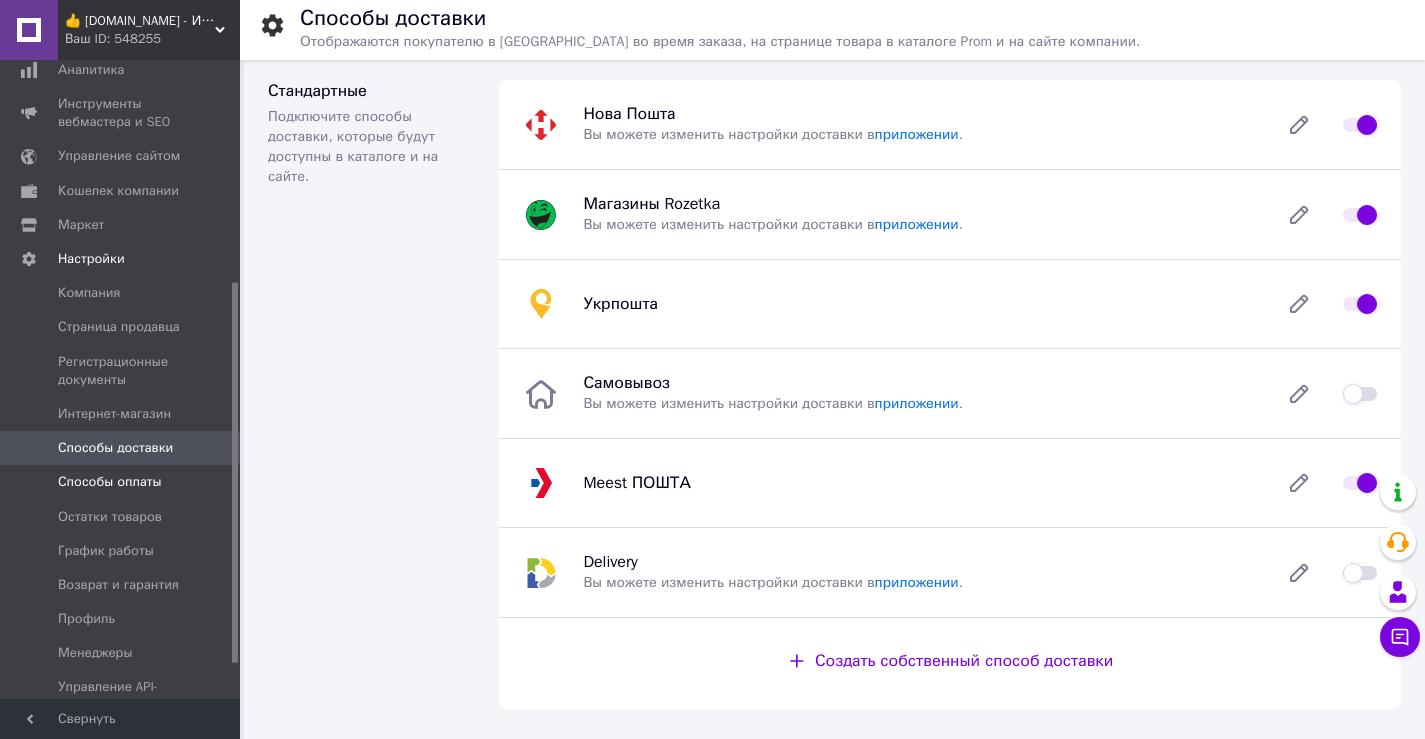click on "Способы оплаты" at bounding box center (110, 482) 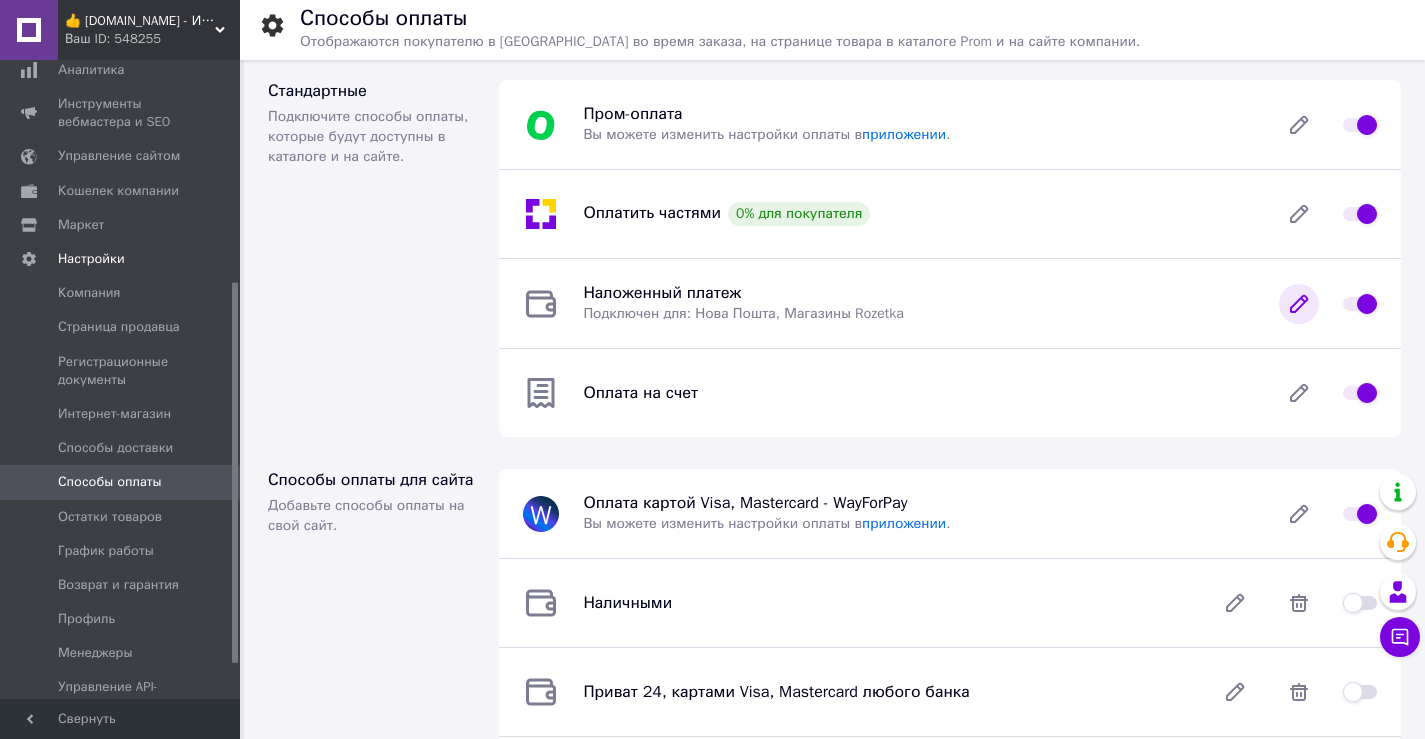 click 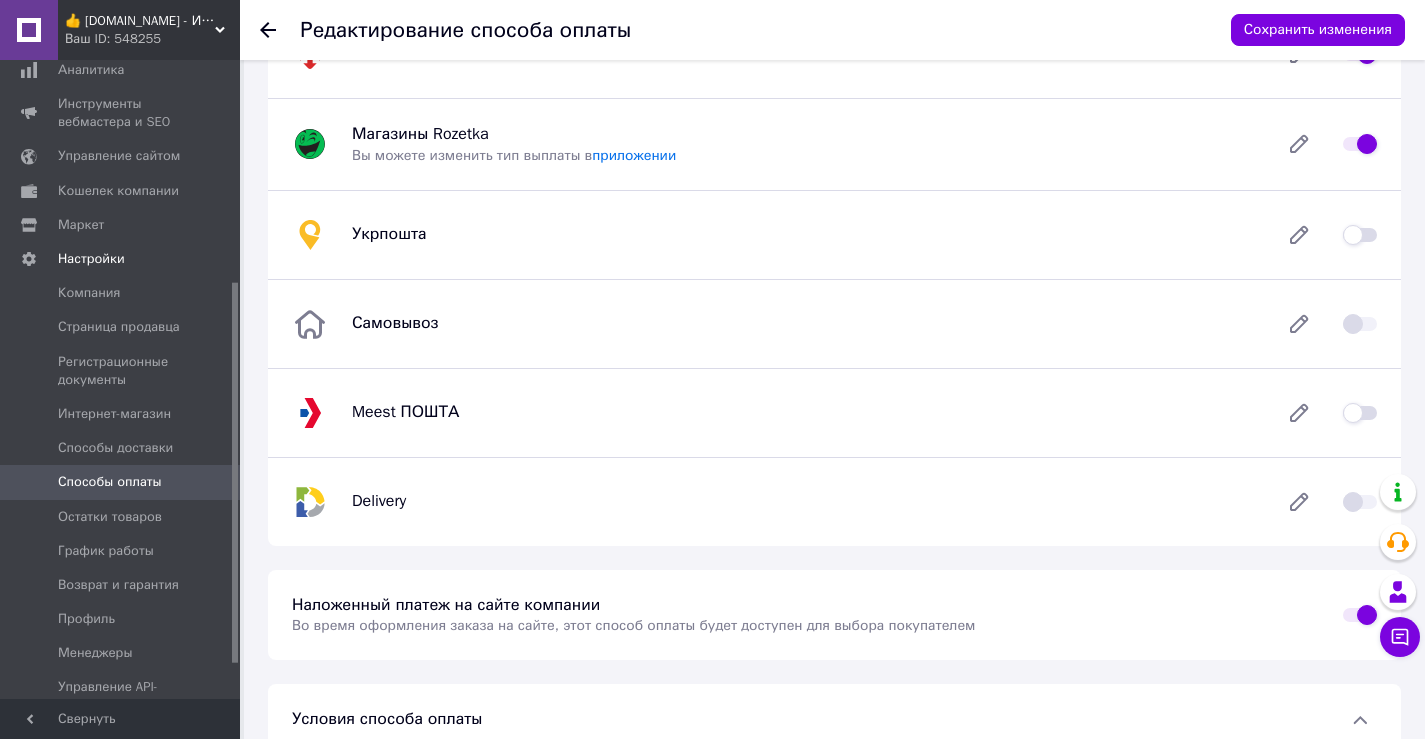 scroll, scrollTop: 300, scrollLeft: 0, axis: vertical 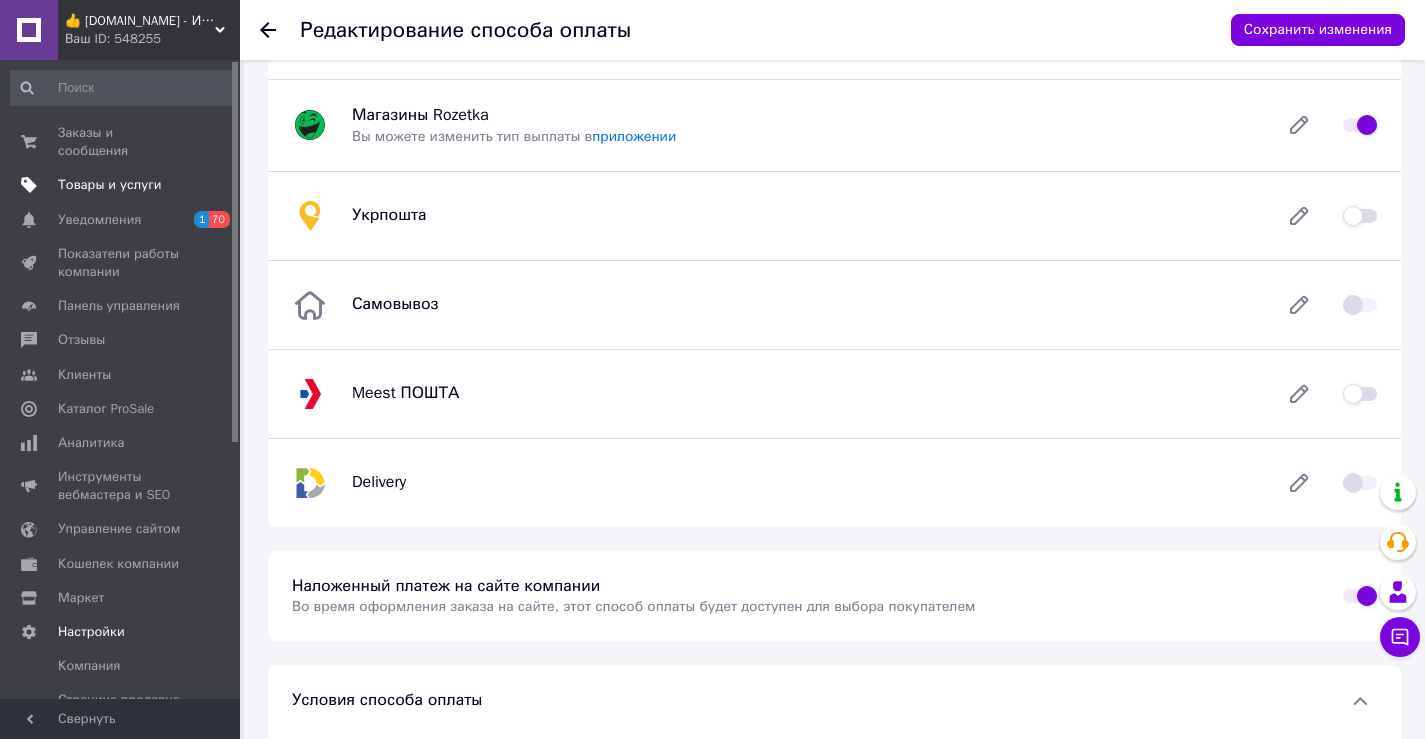 click on "Товары и услуги" at bounding box center [123, 185] 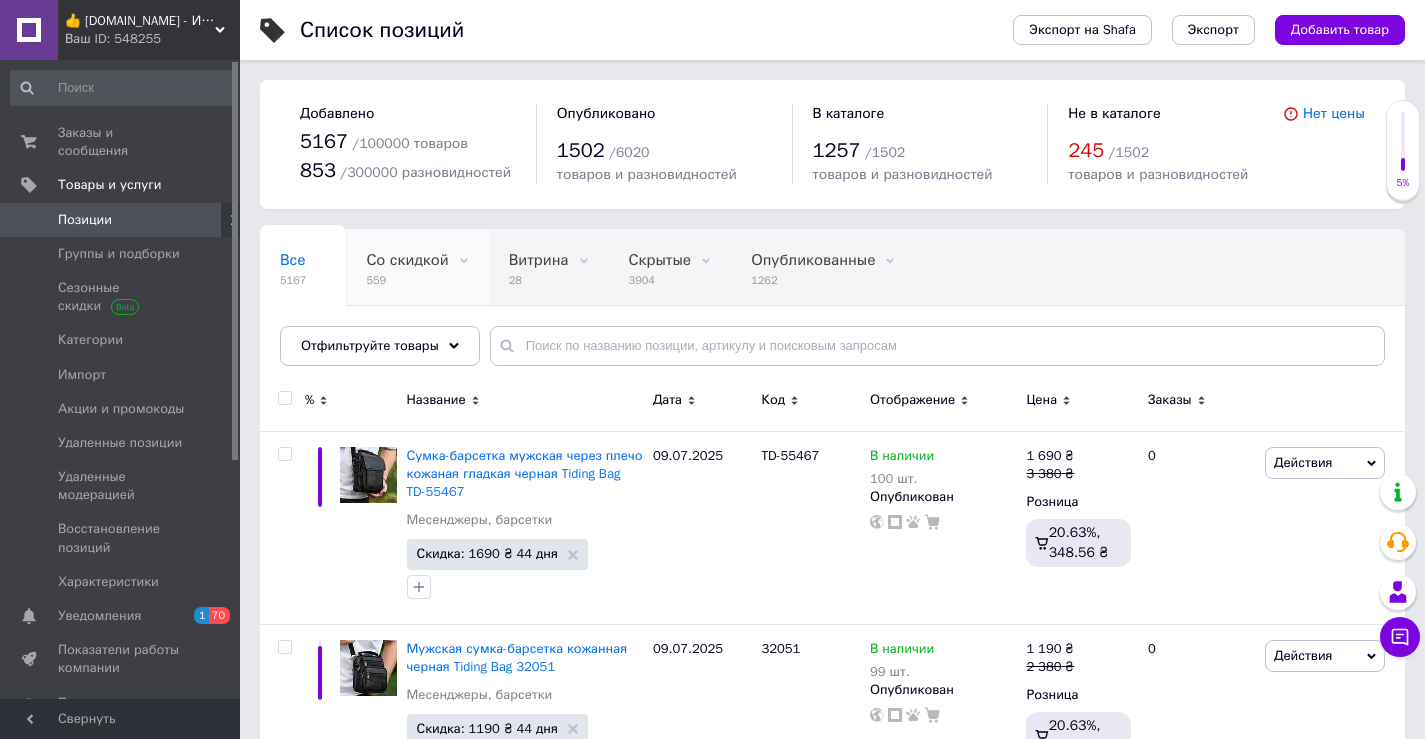 scroll, scrollTop: 200, scrollLeft: 0, axis: vertical 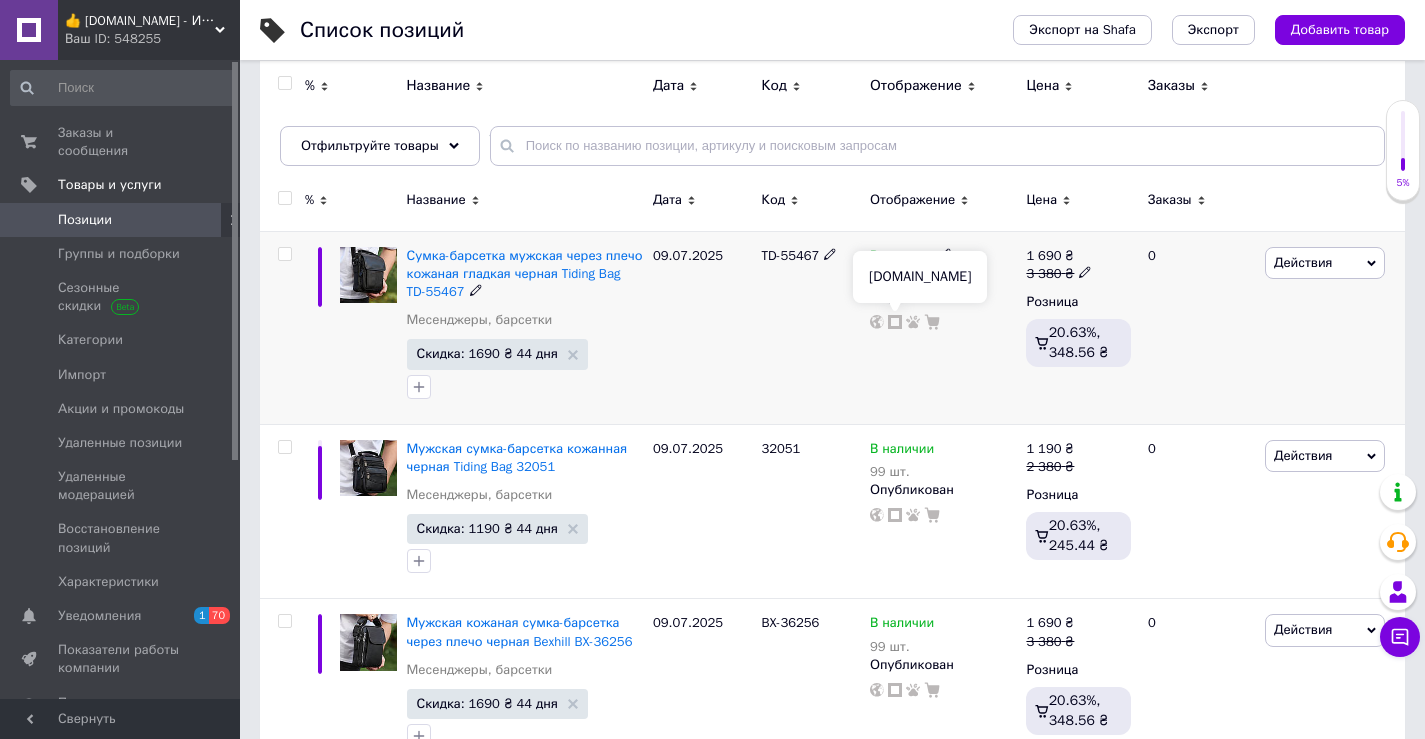 click 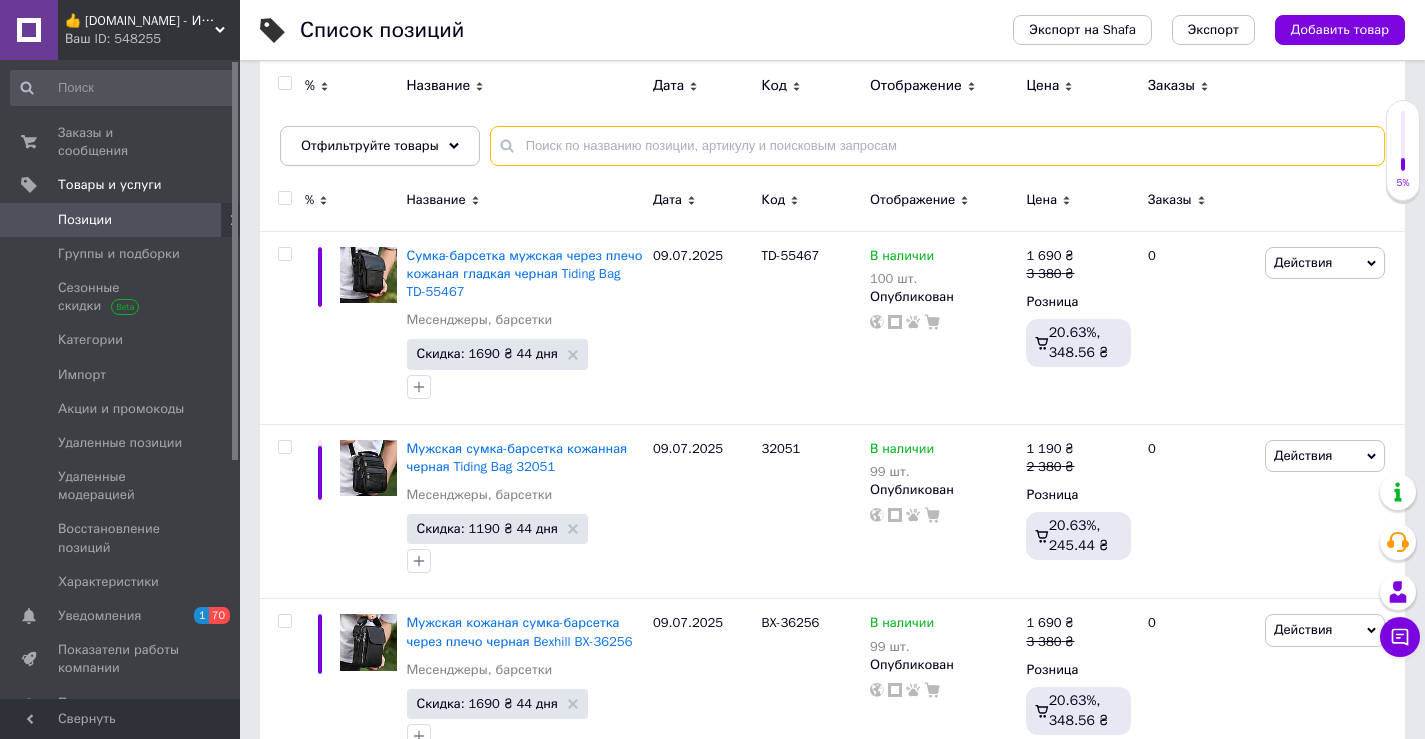 click at bounding box center (937, 146) 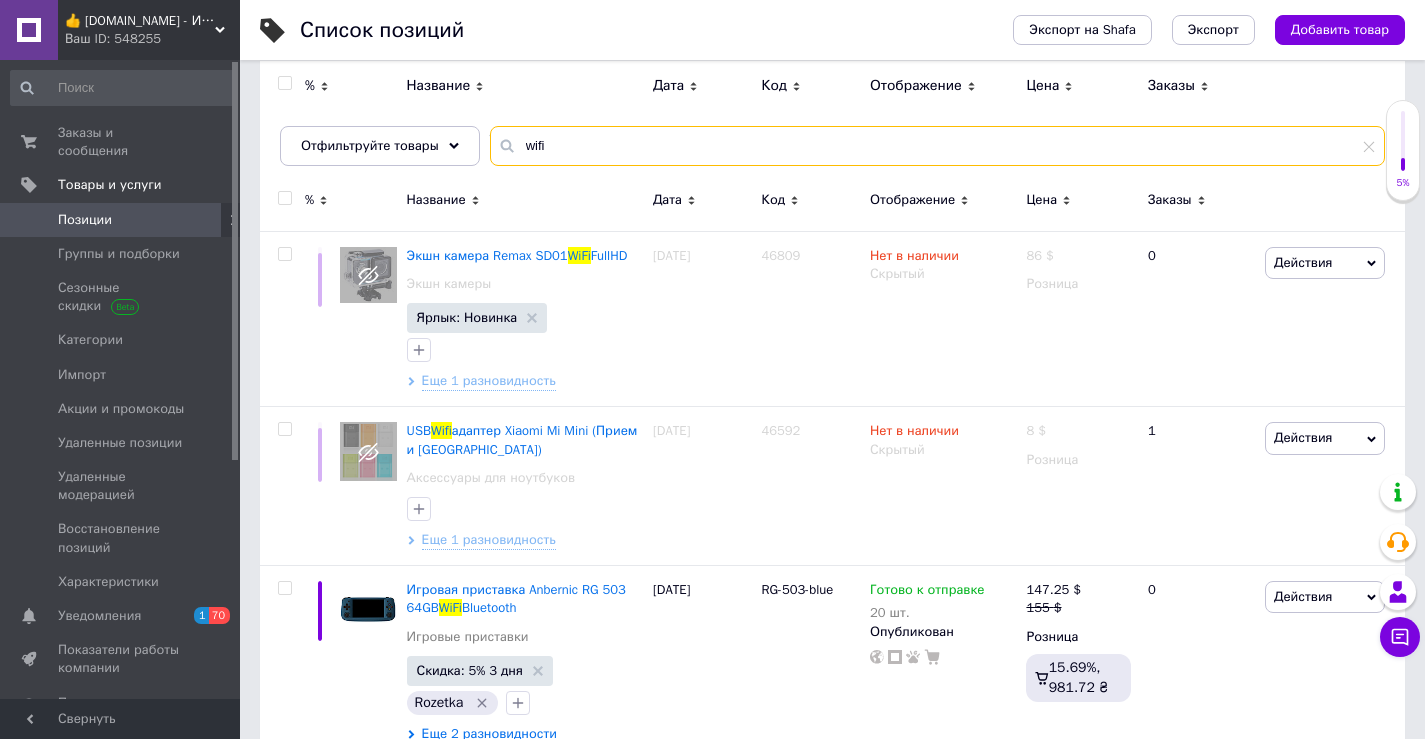 click on "wifi" at bounding box center (937, 146) 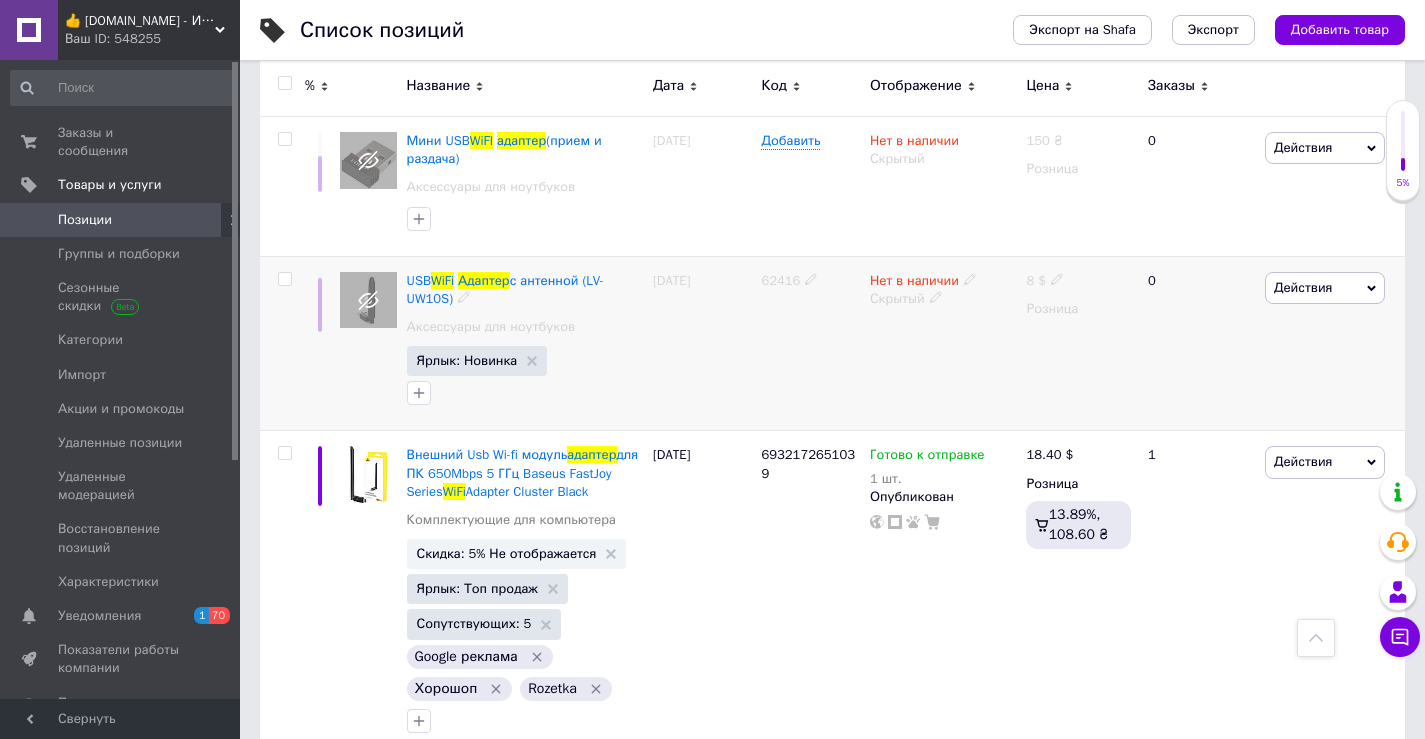 scroll, scrollTop: 1800, scrollLeft: 0, axis: vertical 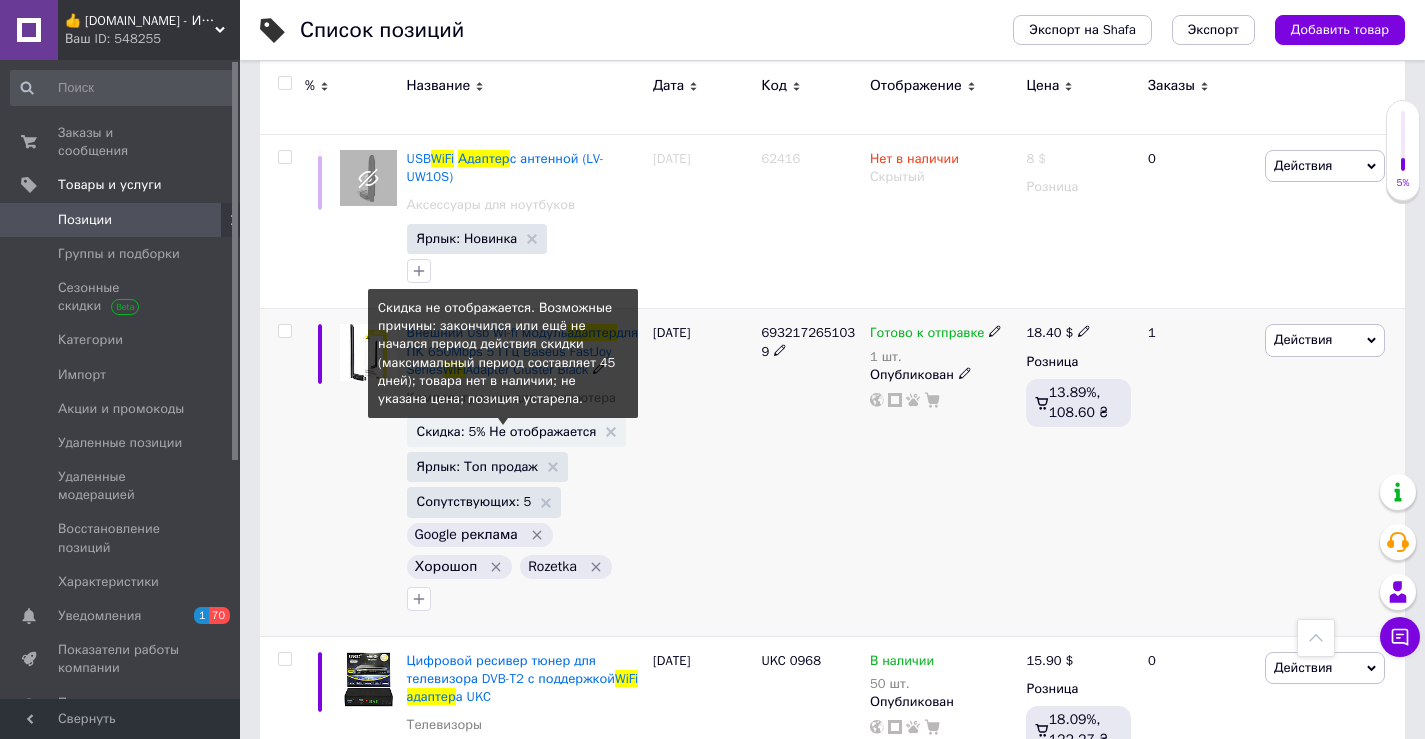 type on "[PERSON_NAME]" 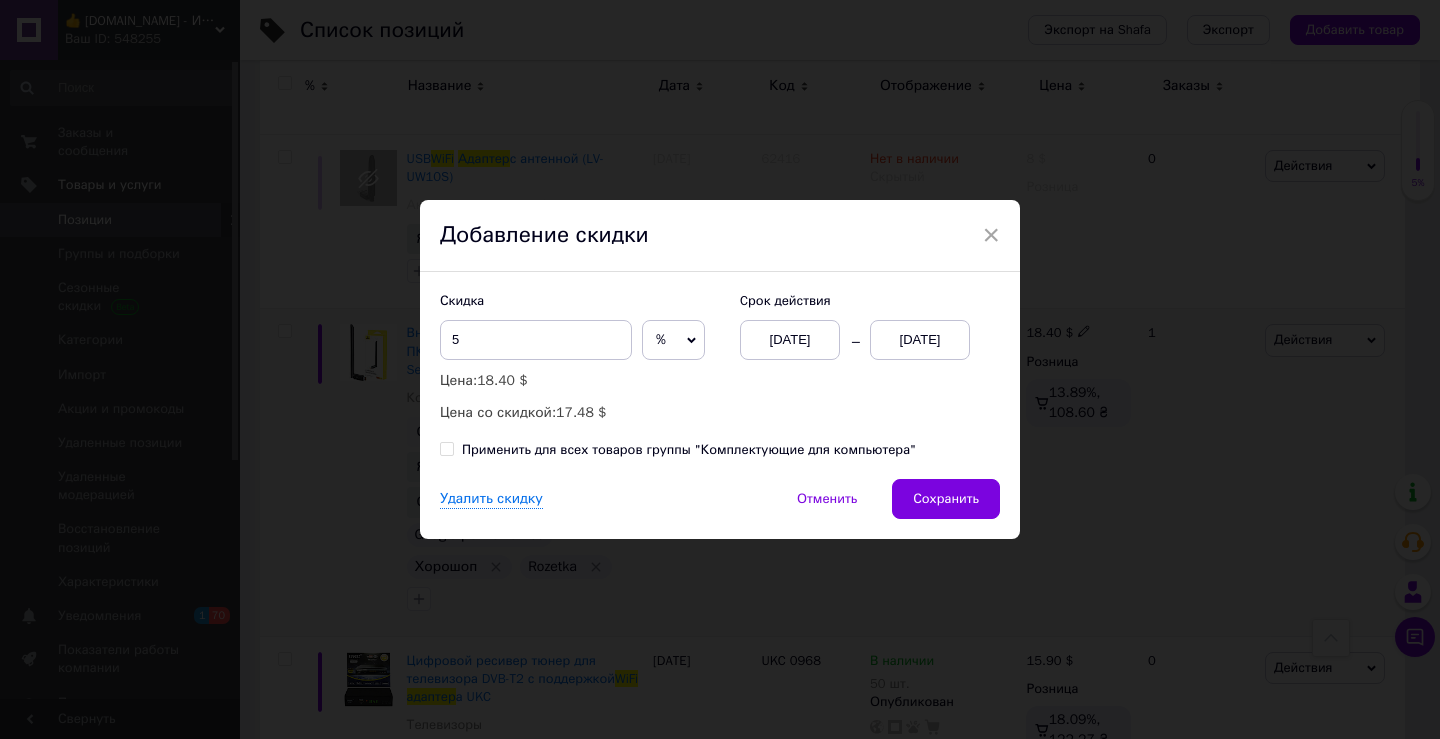 click on "[DATE]" at bounding box center (920, 340) 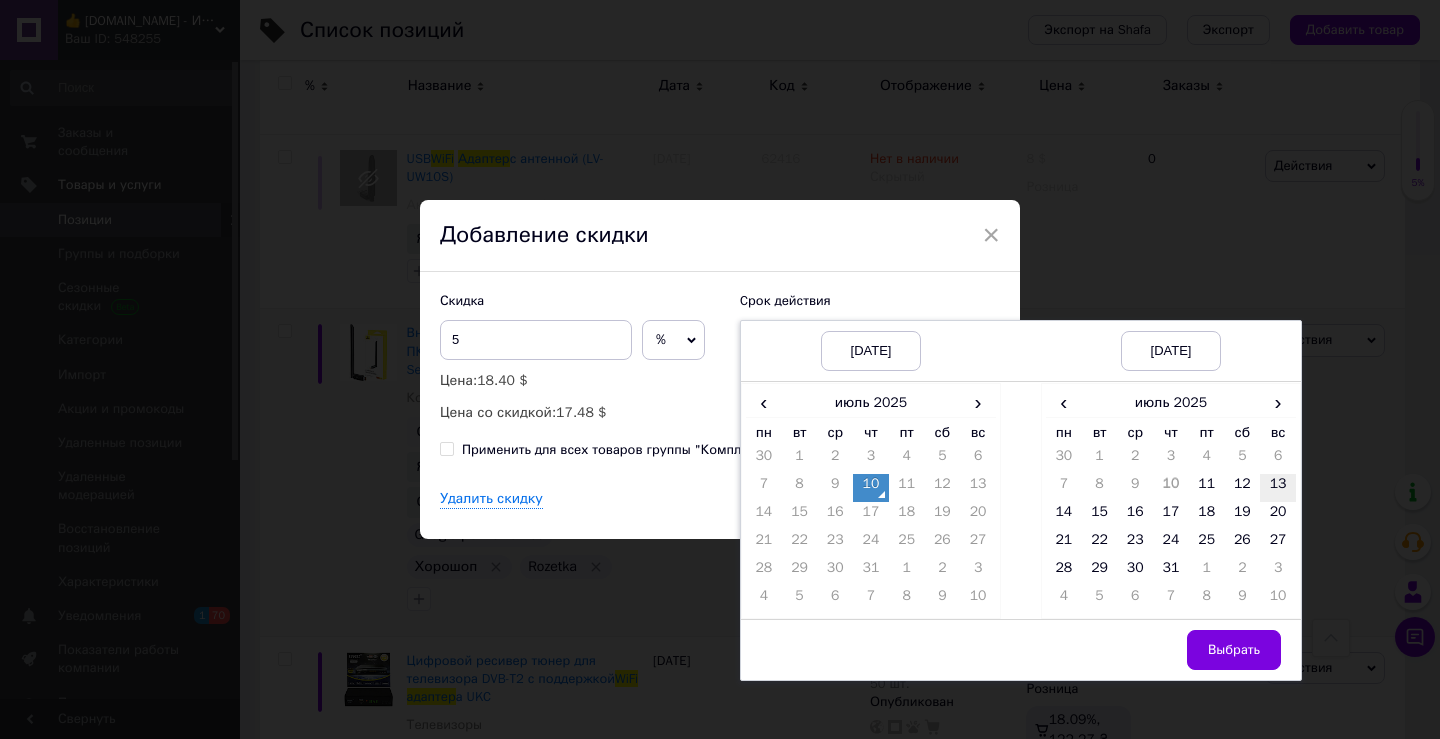 click on "13" at bounding box center (1278, 488) 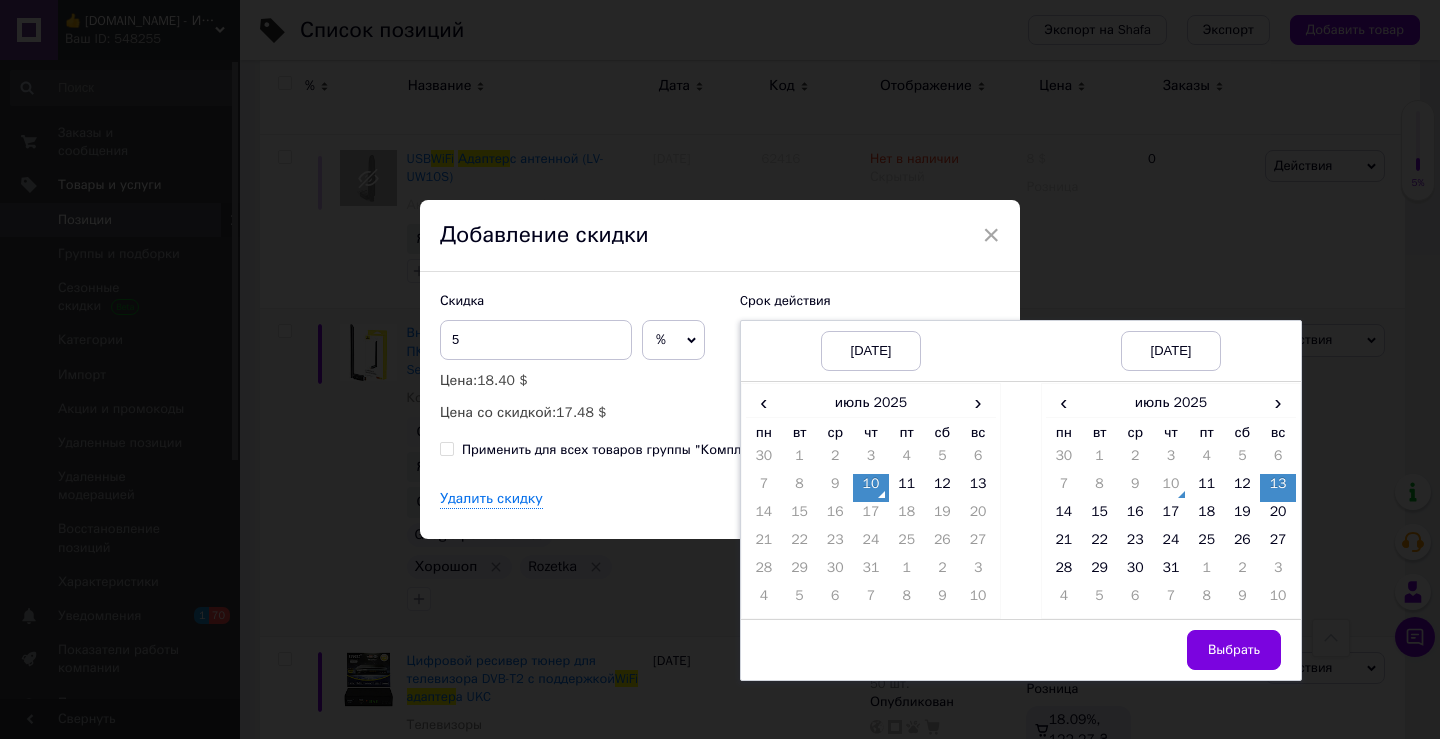 click on "Выбрать" at bounding box center (1234, 650) 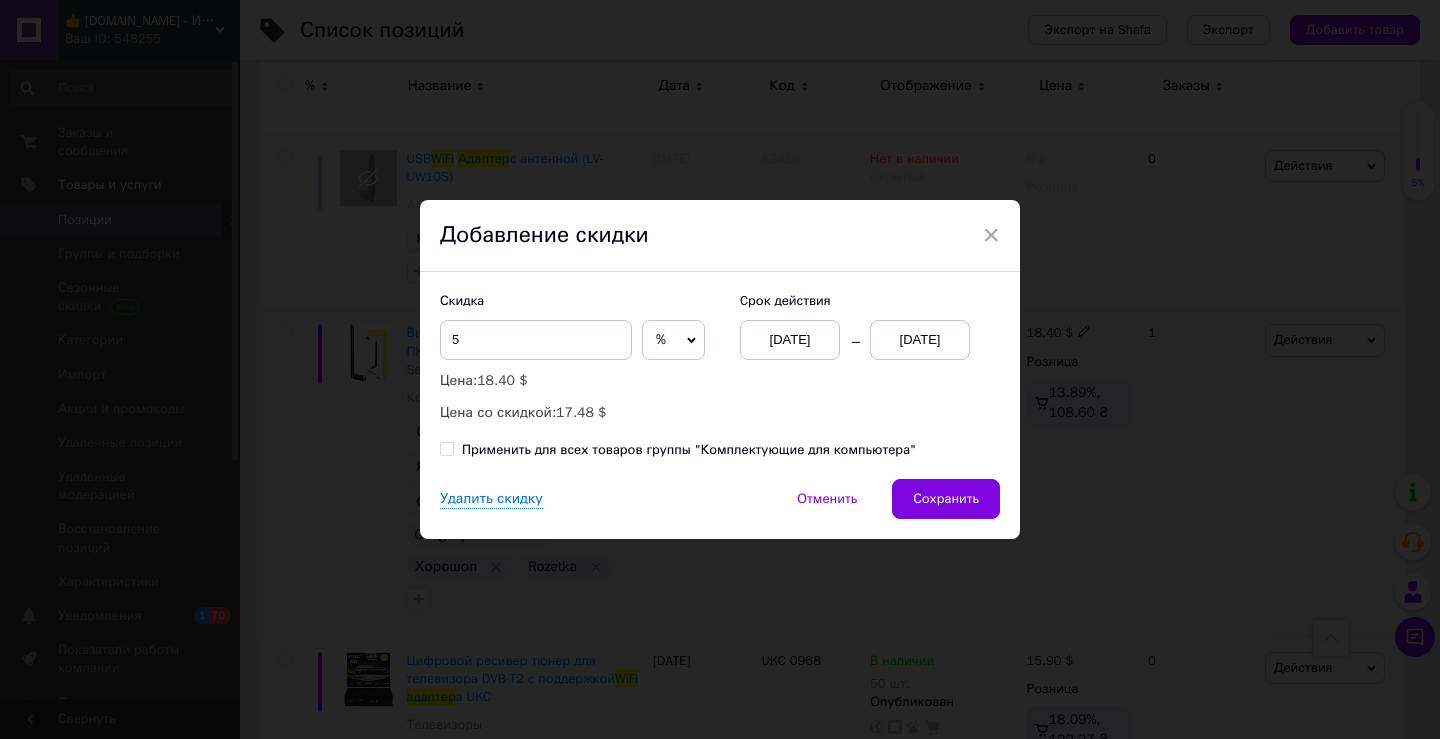 click on "Применить для всех товаров группы "Комплектующие для компьютера"" at bounding box center [689, 450] 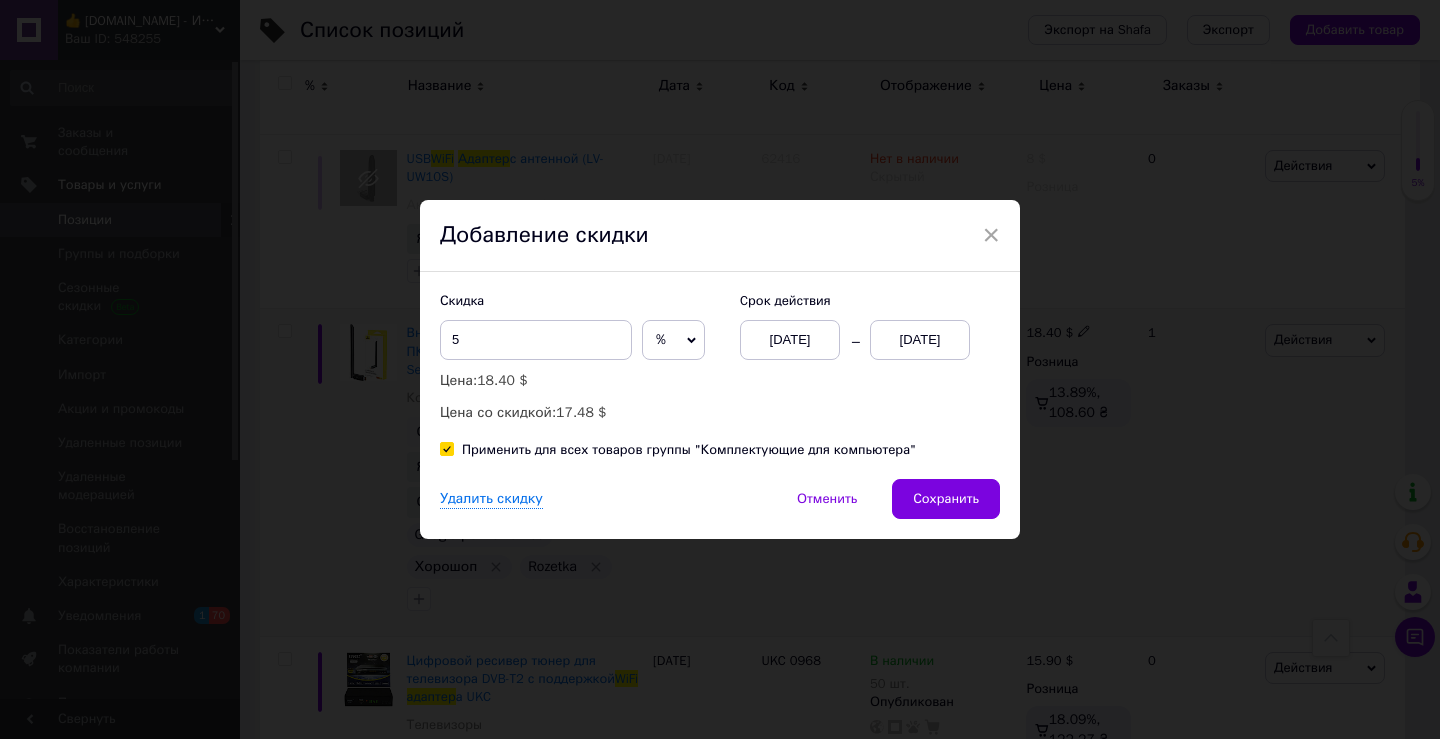 checkbox on "true" 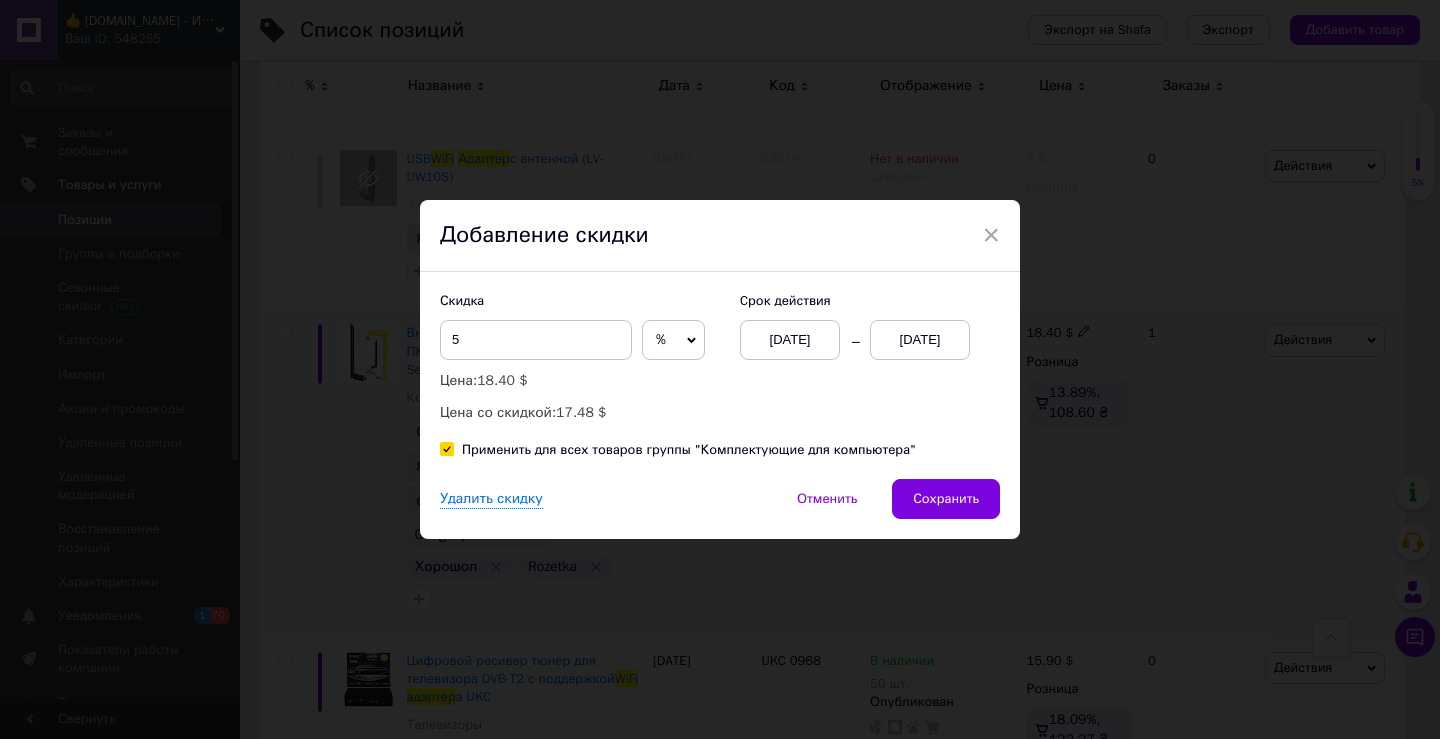 click on "Сохранить" at bounding box center [946, 499] 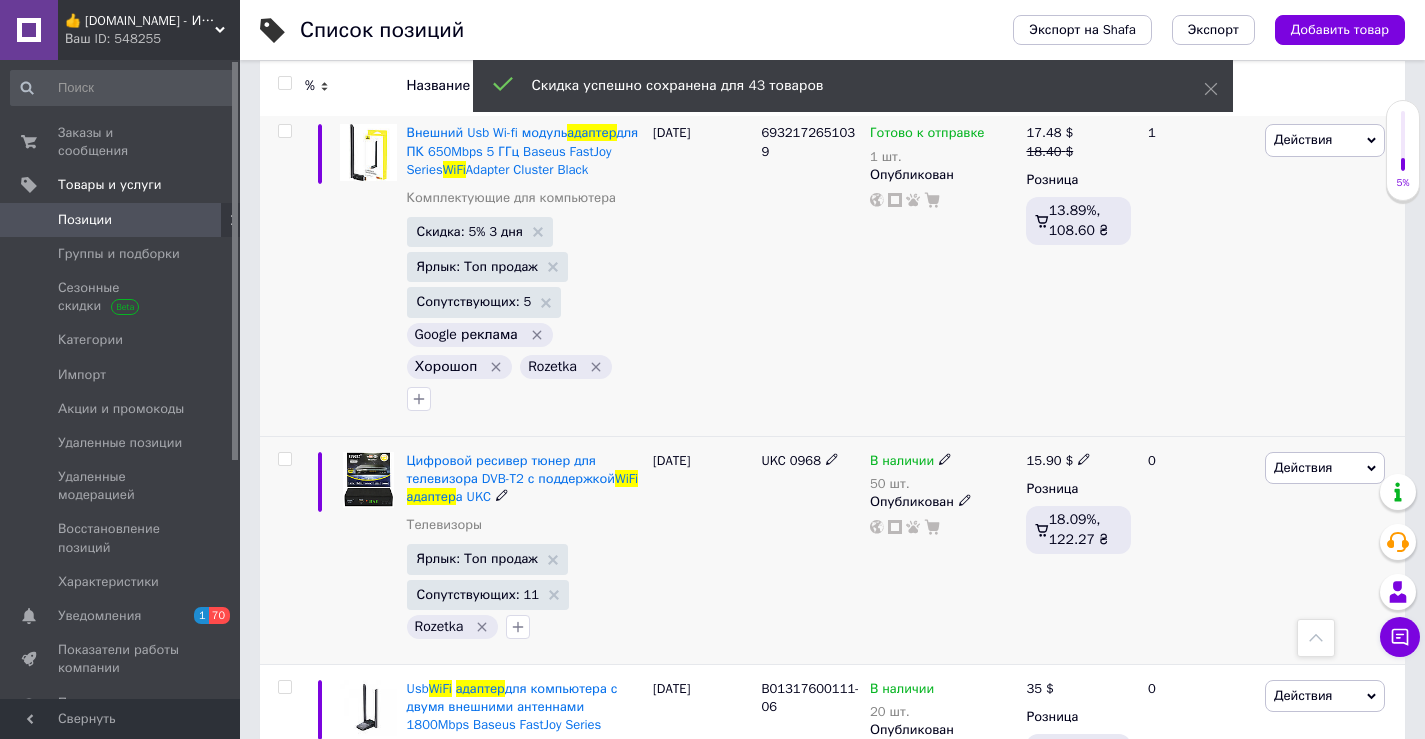 scroll, scrollTop: 2269, scrollLeft: 0, axis: vertical 